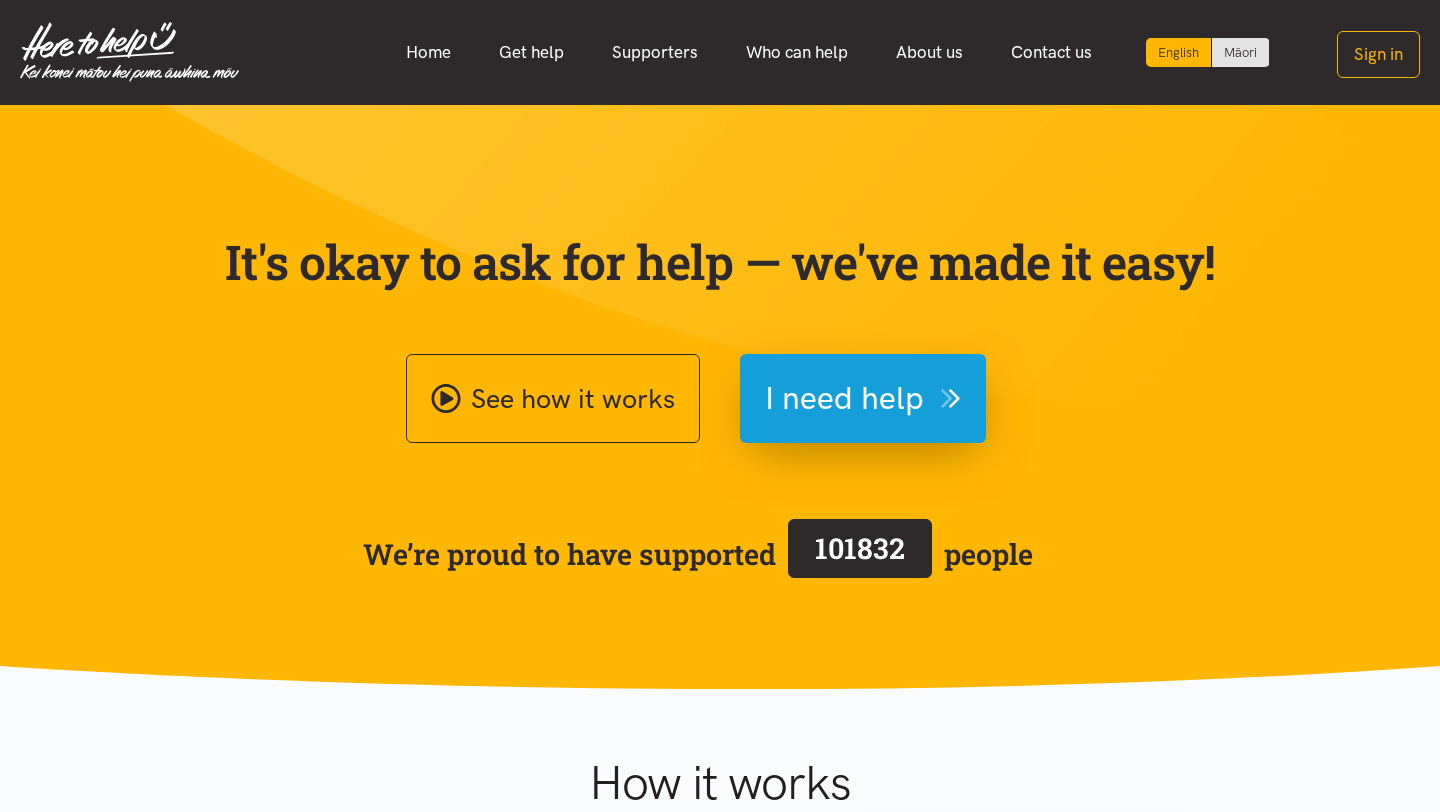 scroll, scrollTop: 0, scrollLeft: 0, axis: both 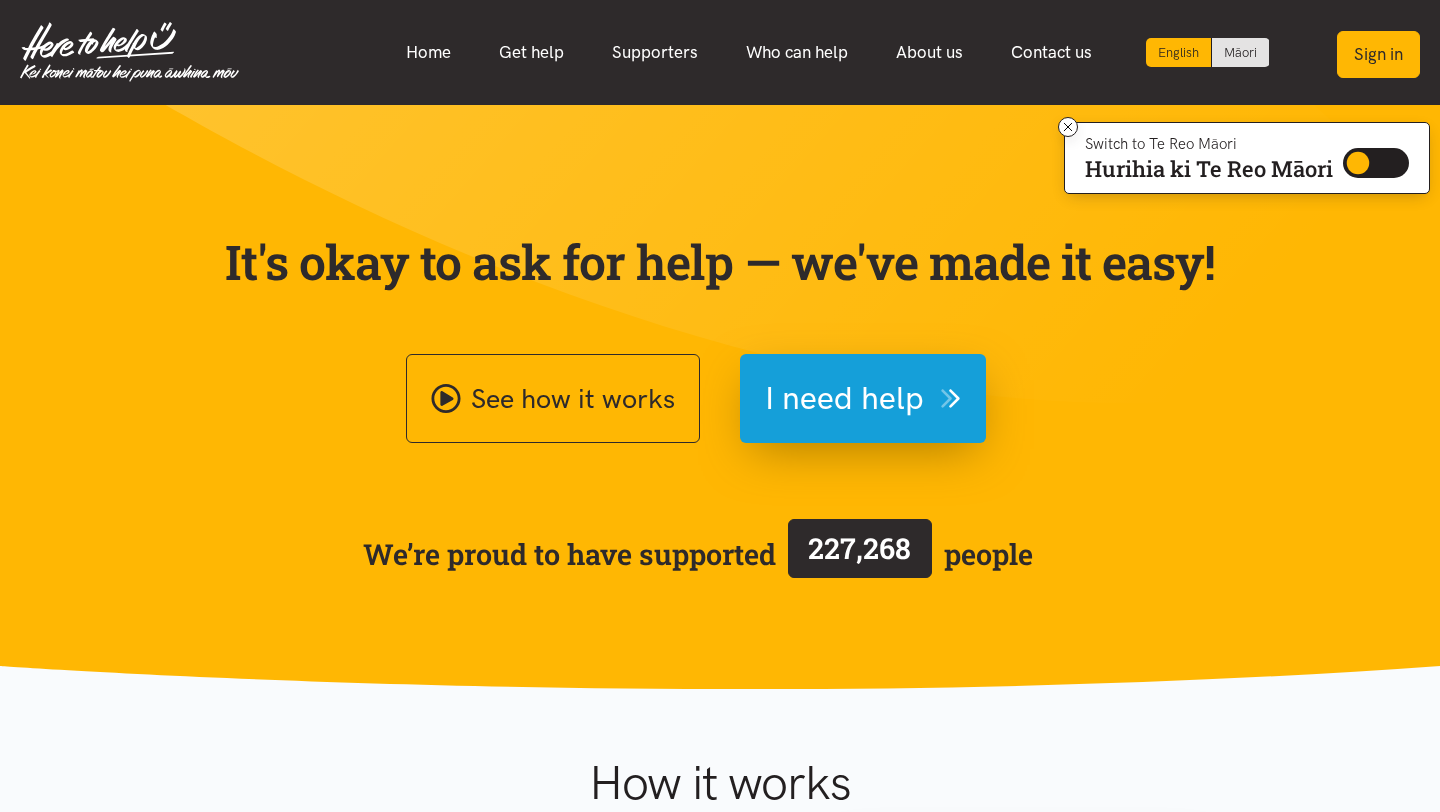 click on "Sign in" at bounding box center (1378, 54) 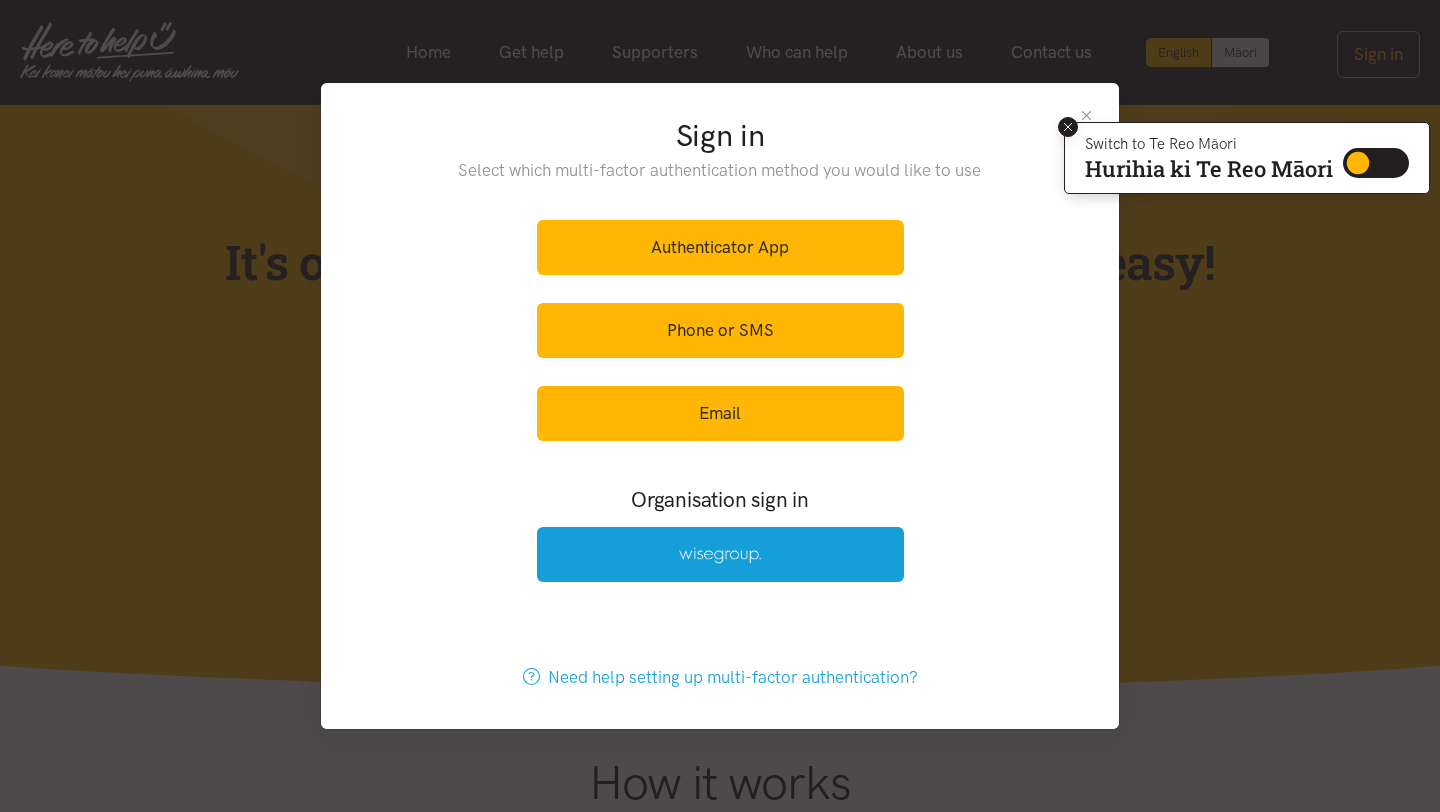 click 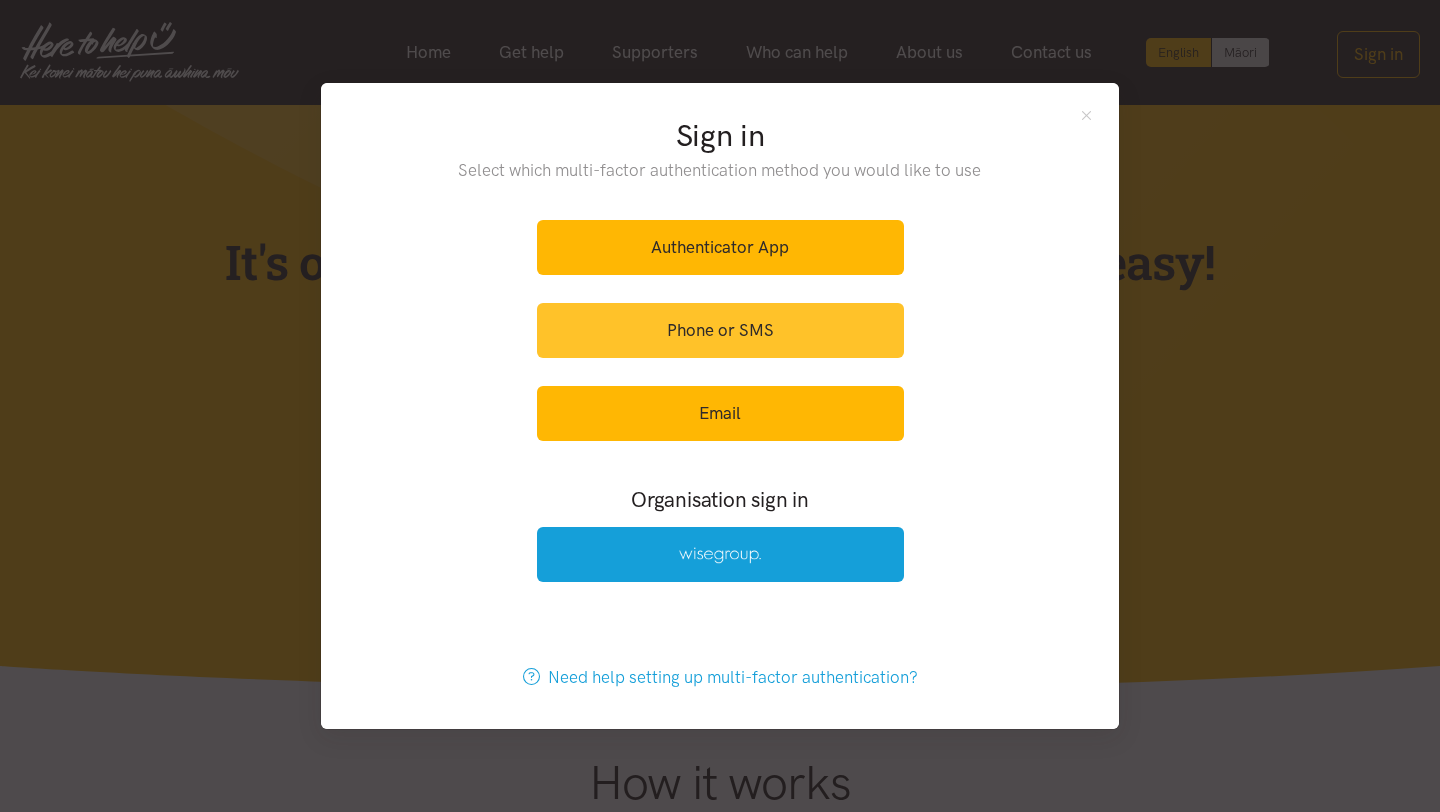 click on "Phone or SMS" at bounding box center (720, 330) 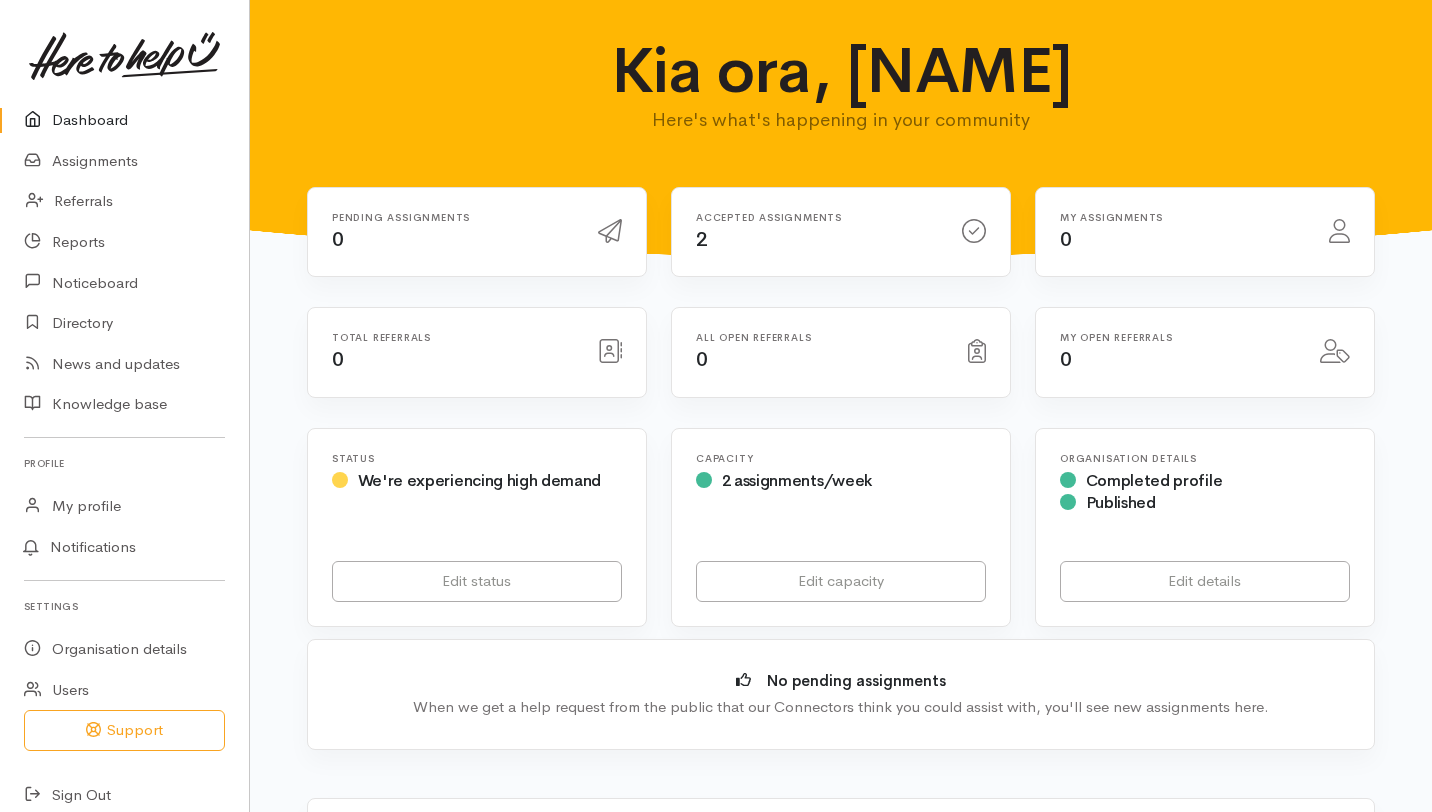 scroll, scrollTop: 0, scrollLeft: 0, axis: both 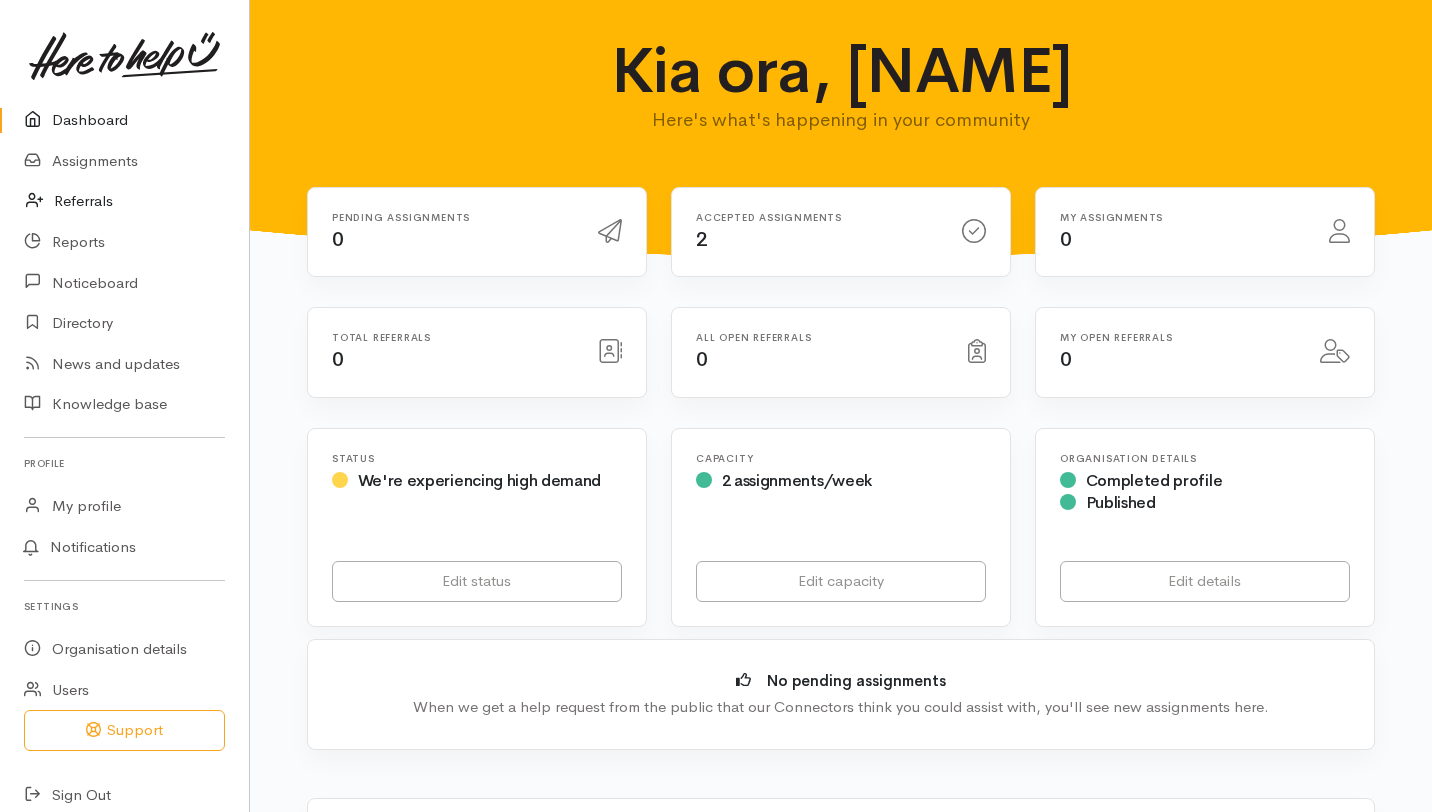 click on "Referrals" at bounding box center (124, 201) 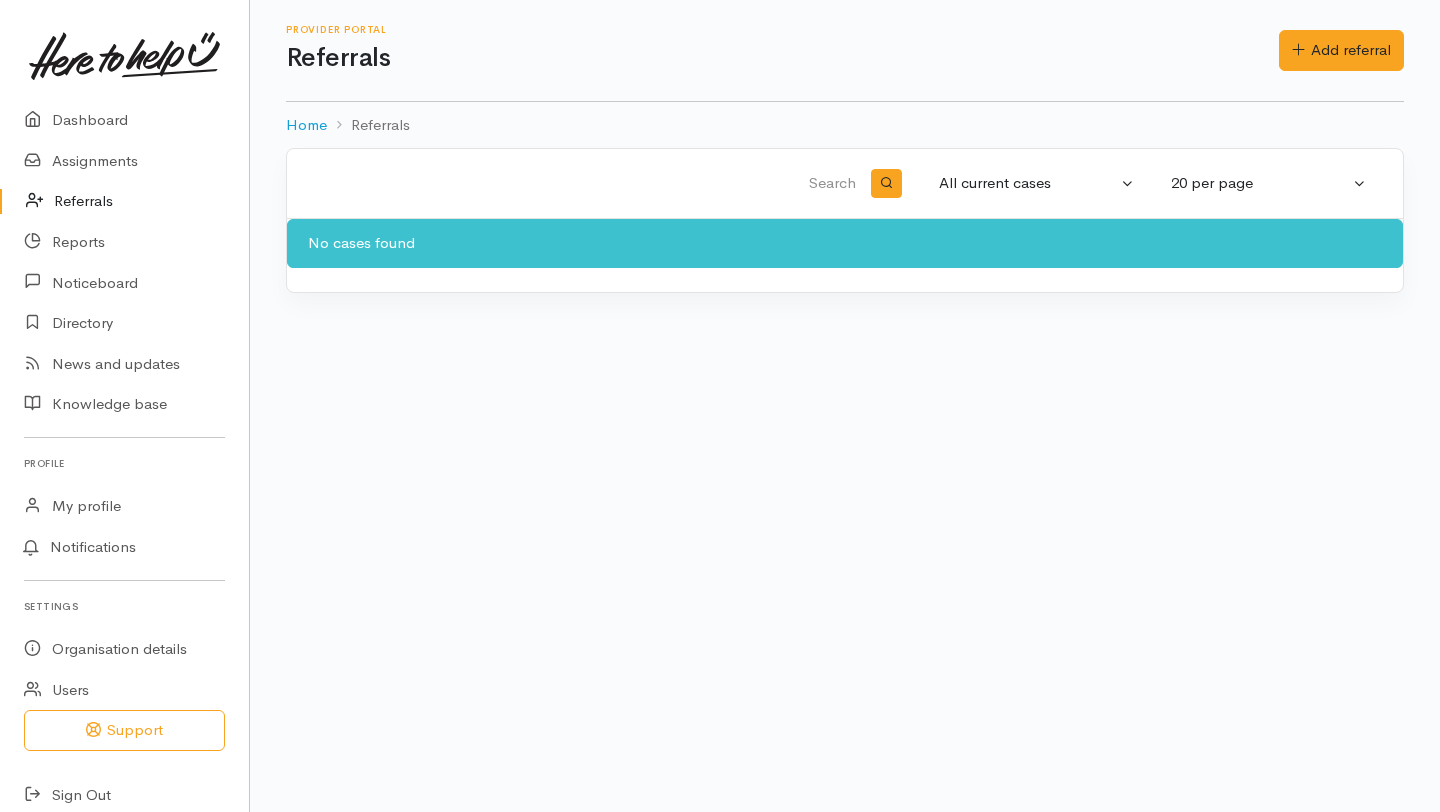 scroll, scrollTop: 0, scrollLeft: 0, axis: both 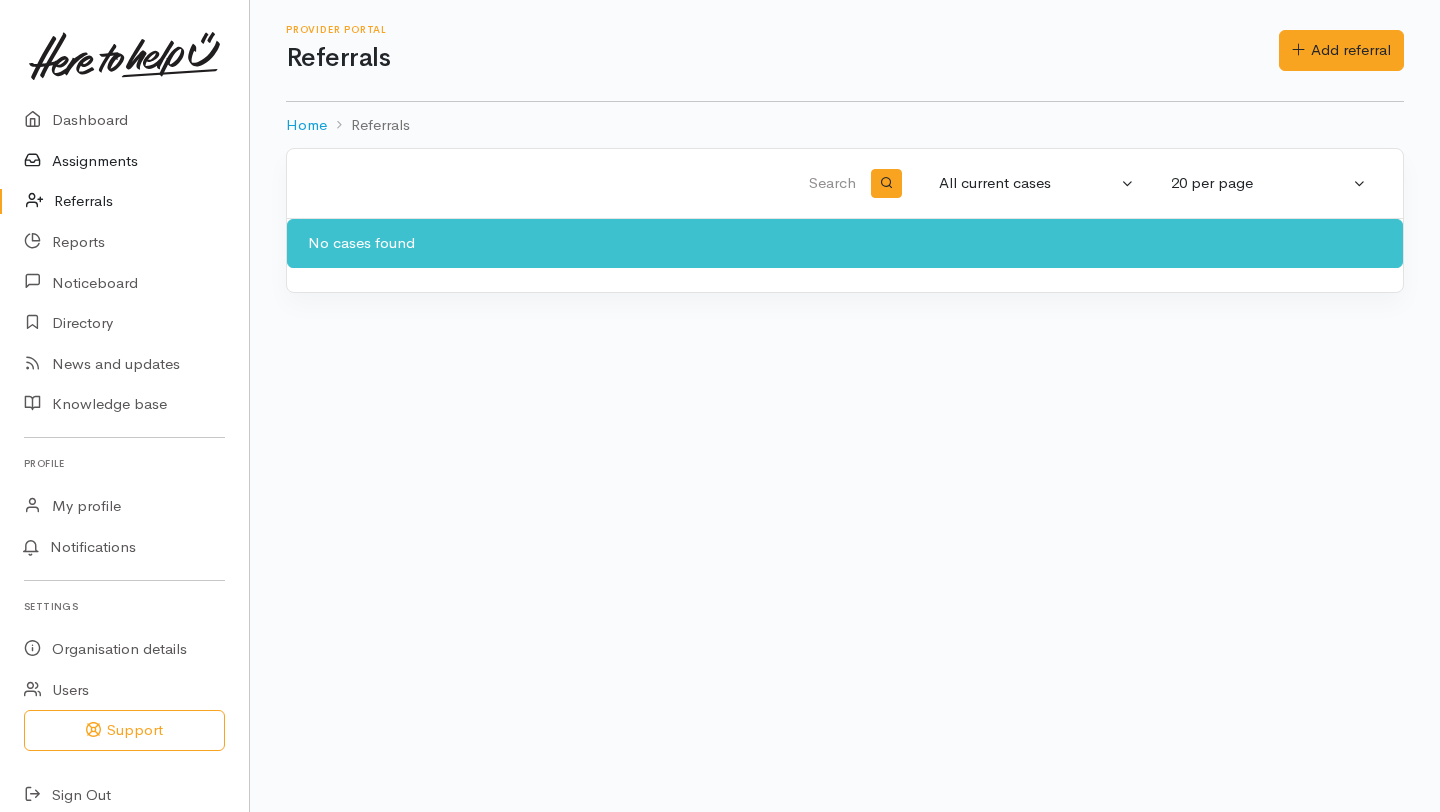 click on "Assignments" at bounding box center [124, 161] 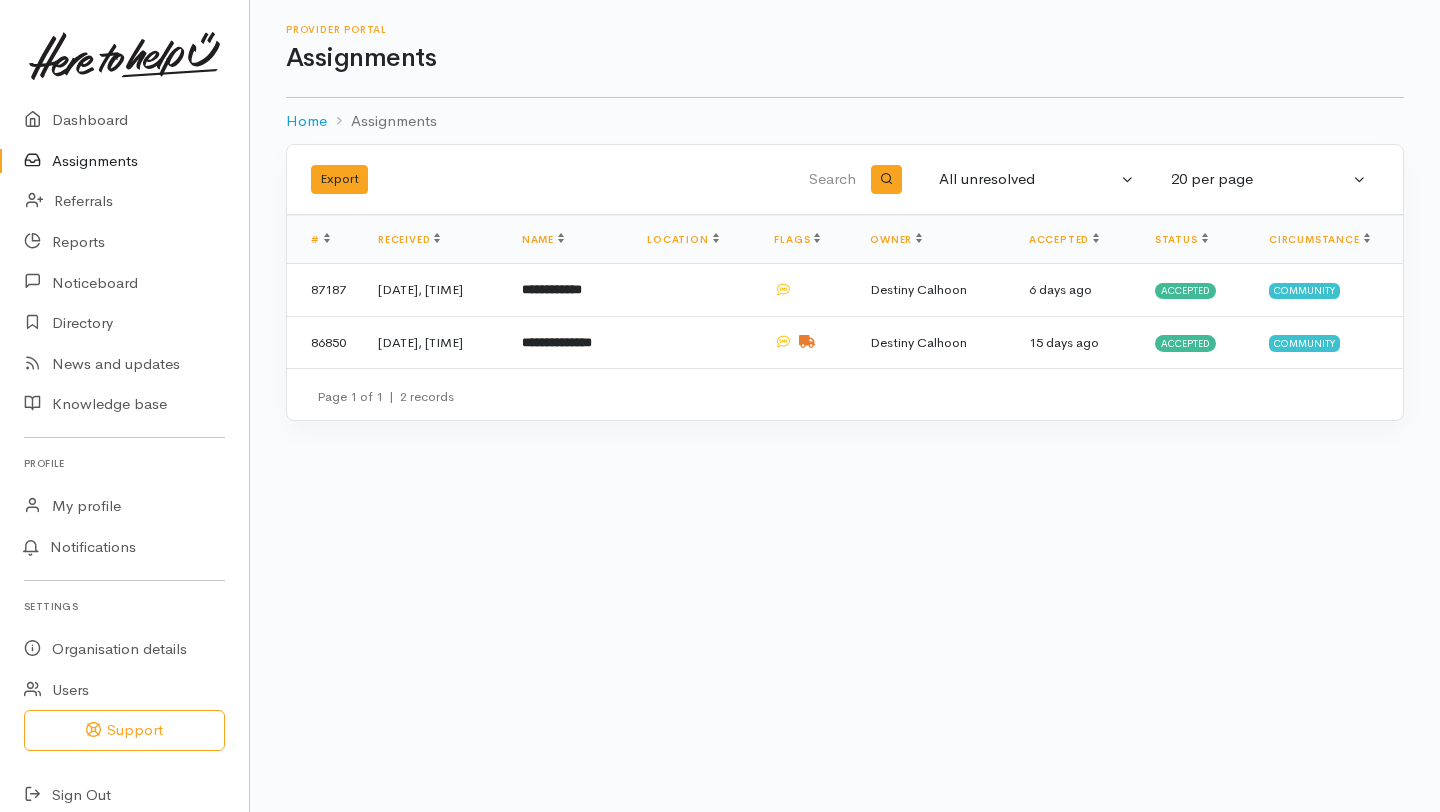 scroll, scrollTop: 0, scrollLeft: 0, axis: both 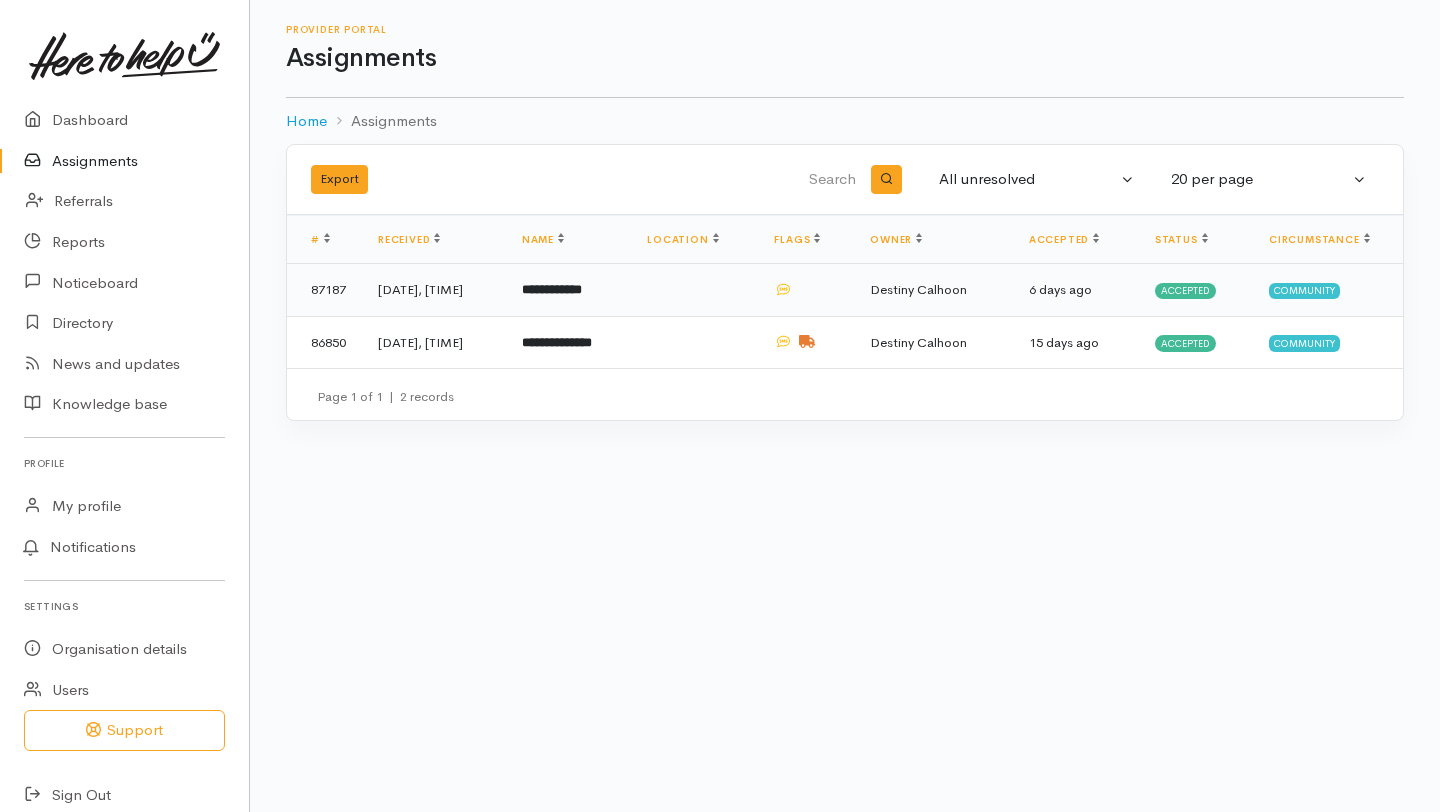 click on "[DATE], [TIME]" at bounding box center [434, 290] 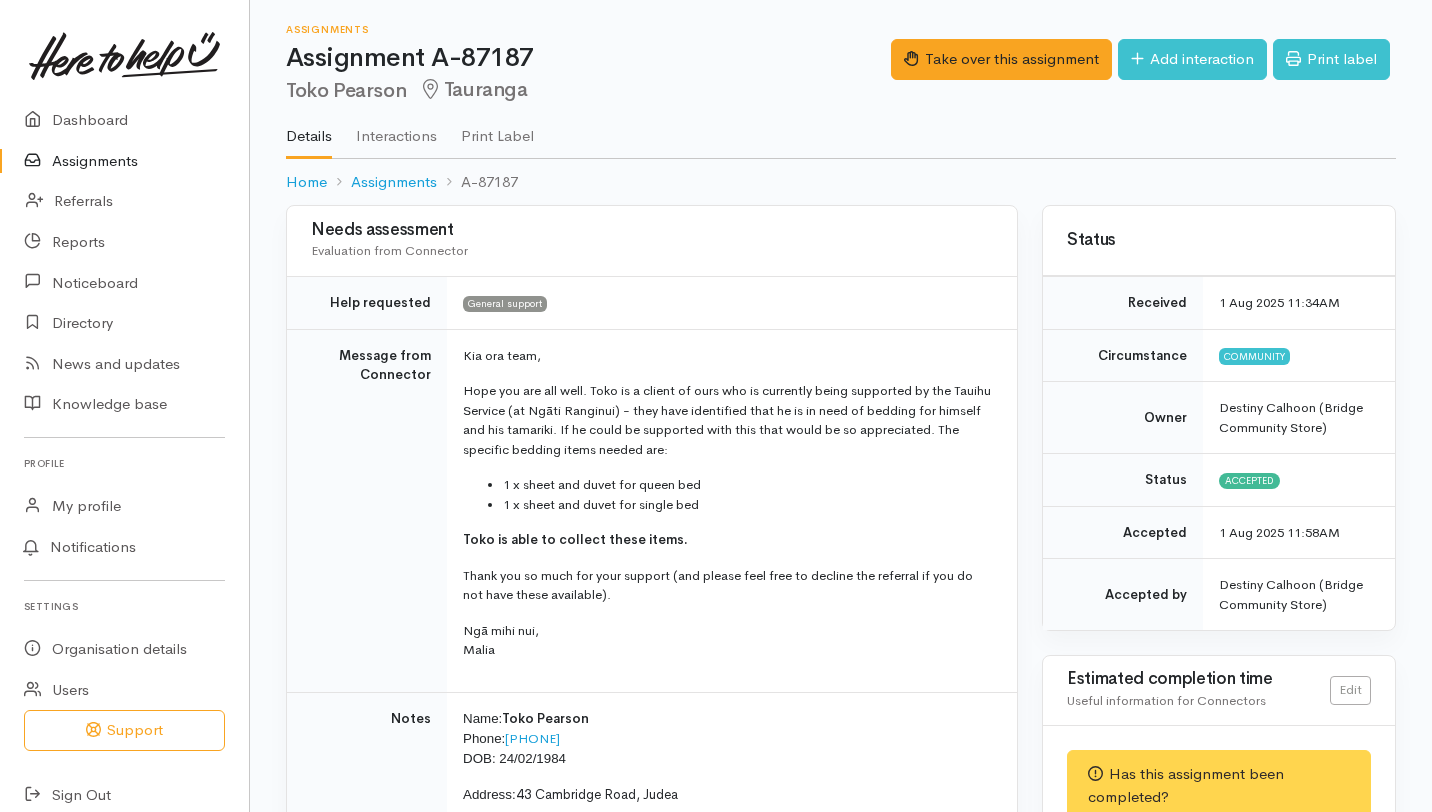 scroll, scrollTop: 0, scrollLeft: 0, axis: both 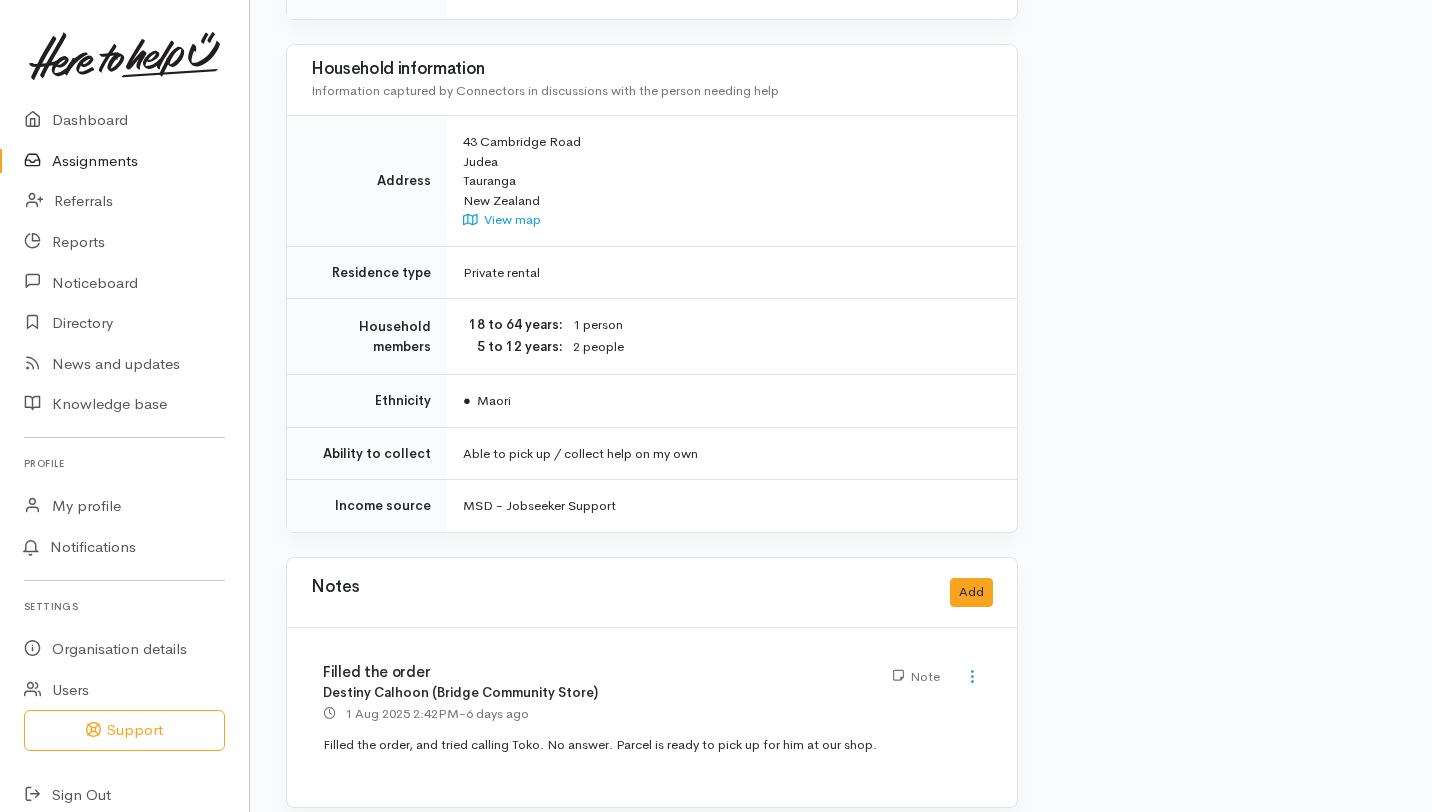 click on "Status
Received
1 Aug 2025 11:34AM
Circumstance
Community
Owner
Destiny Calhoon (Bridge Community Store)
Status
Accepted
Accepted
1 Aug 2025 11:58AM
Accepted by
Destiny Calhoon (Bridge Community Store)
Estimated completion time" at bounding box center (1219, -198) 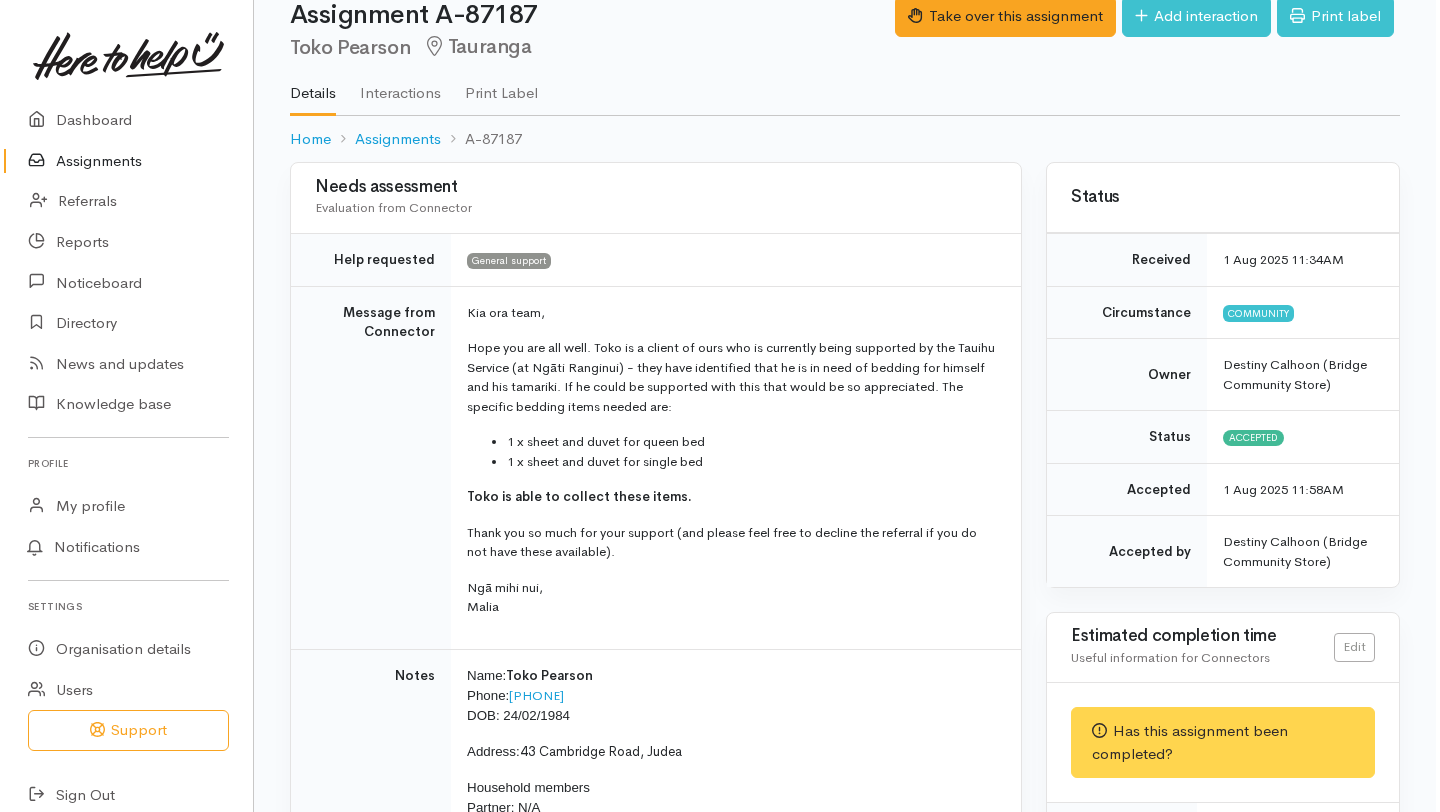 scroll, scrollTop: 0, scrollLeft: 0, axis: both 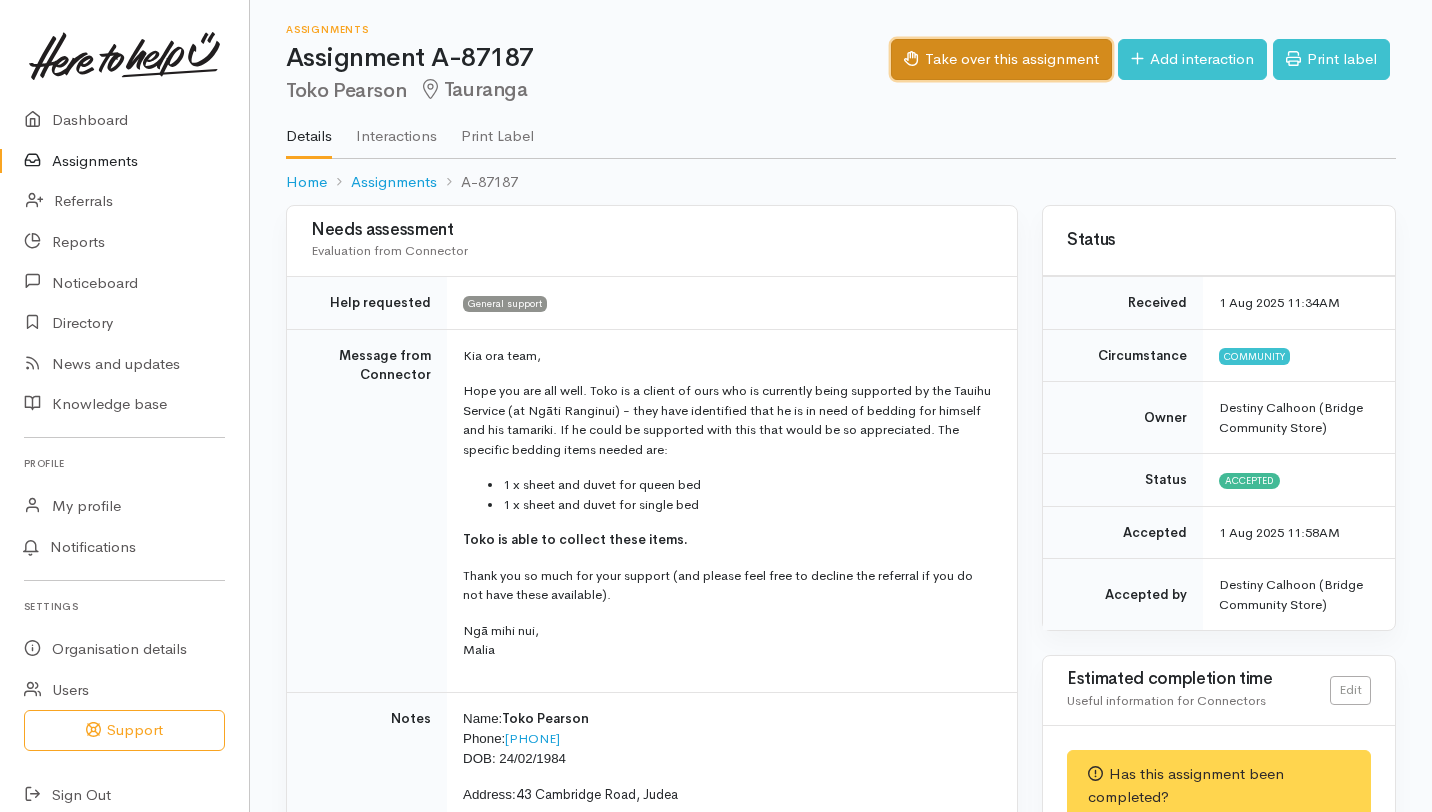 click on "Take over this assignment" at bounding box center (1001, 59) 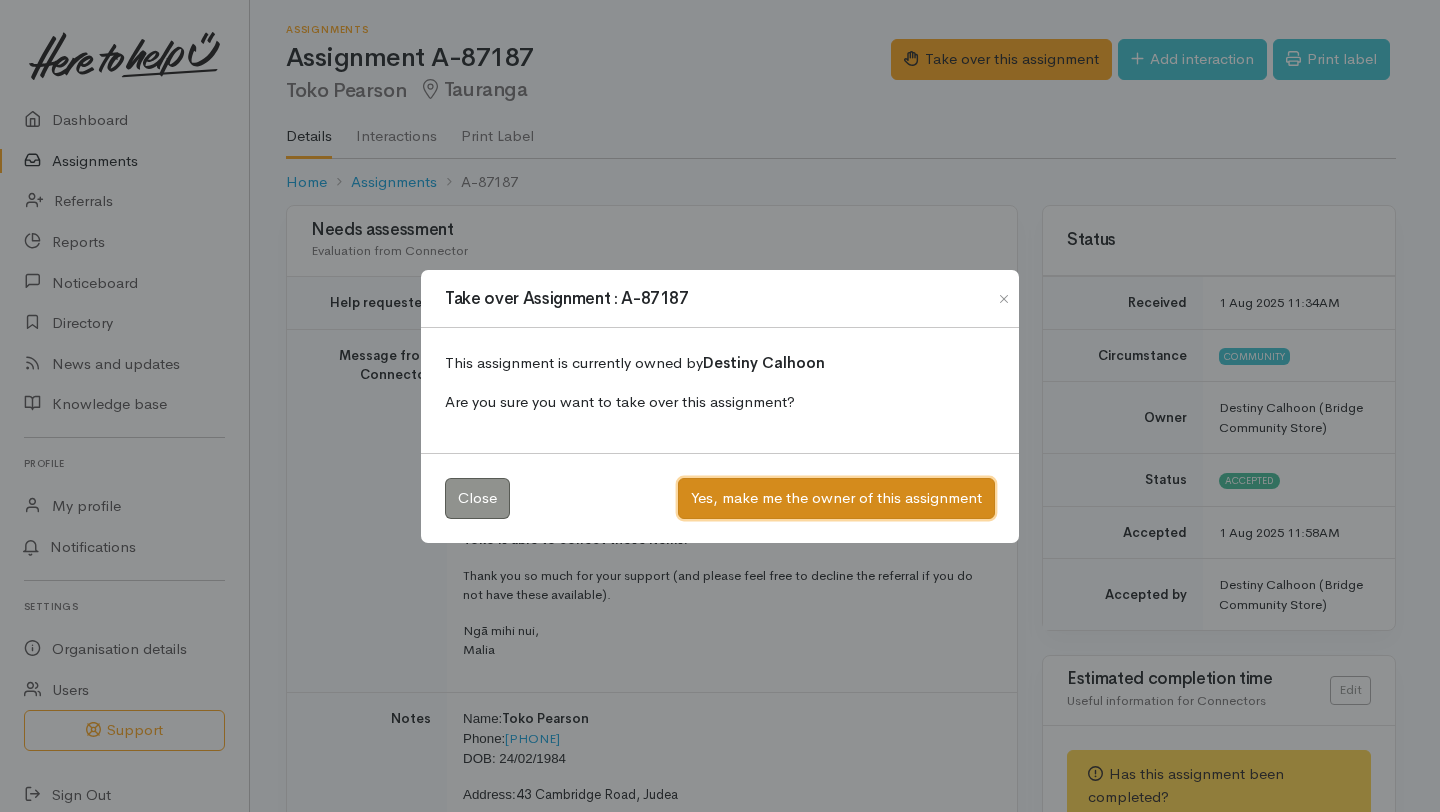 click on "Yes, make me the owner of this assignment" at bounding box center [836, 498] 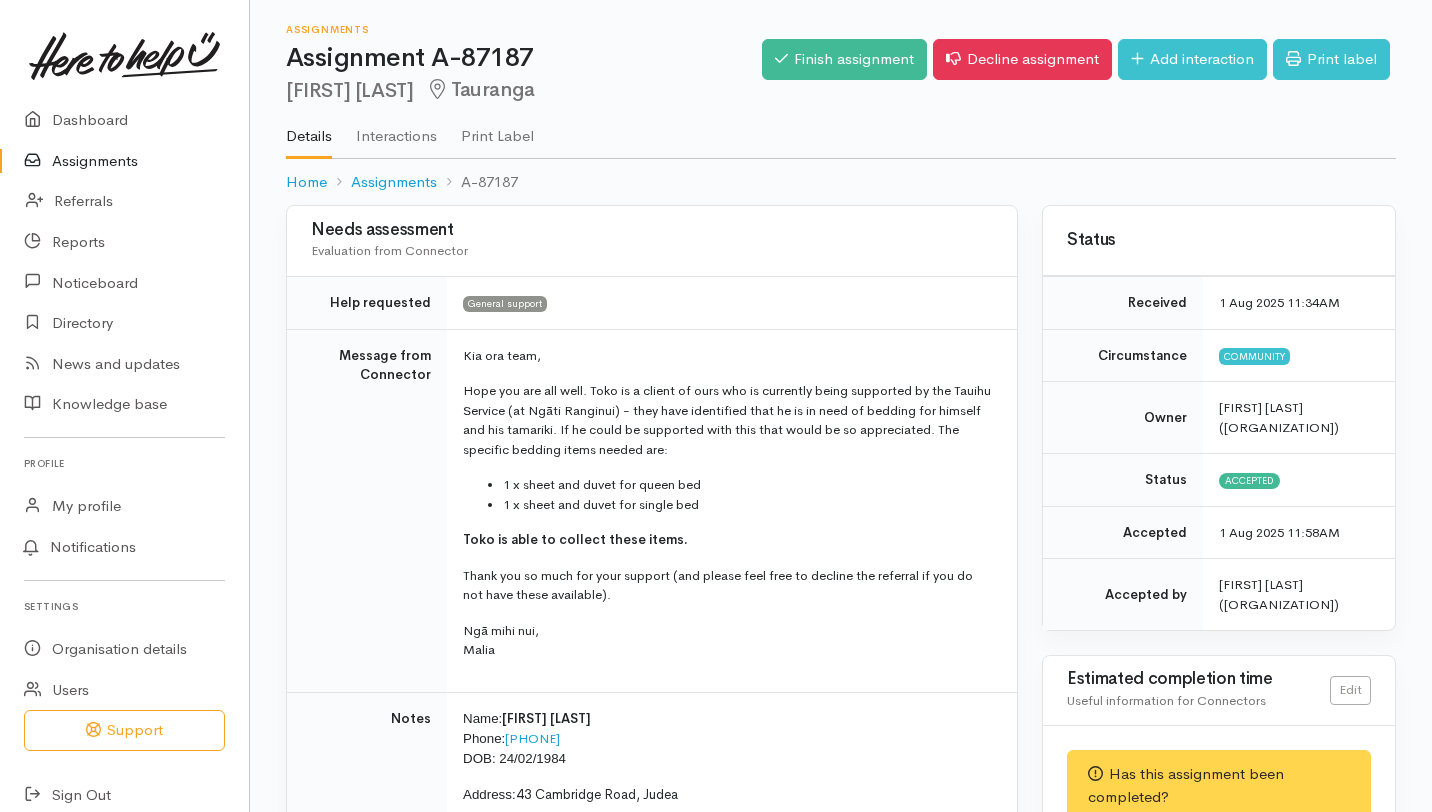 scroll, scrollTop: 0, scrollLeft: 0, axis: both 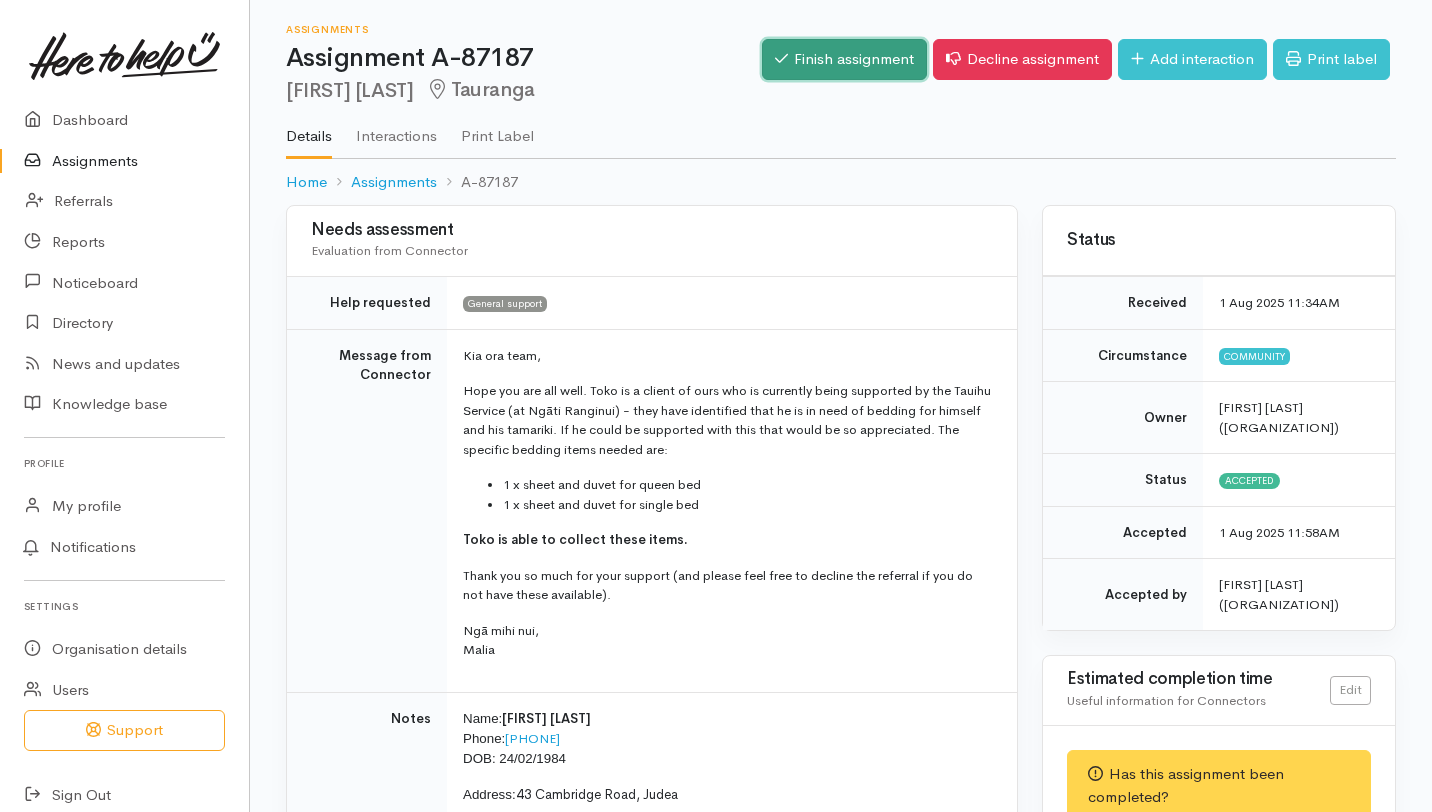 click on "Finish assignment" at bounding box center [844, 59] 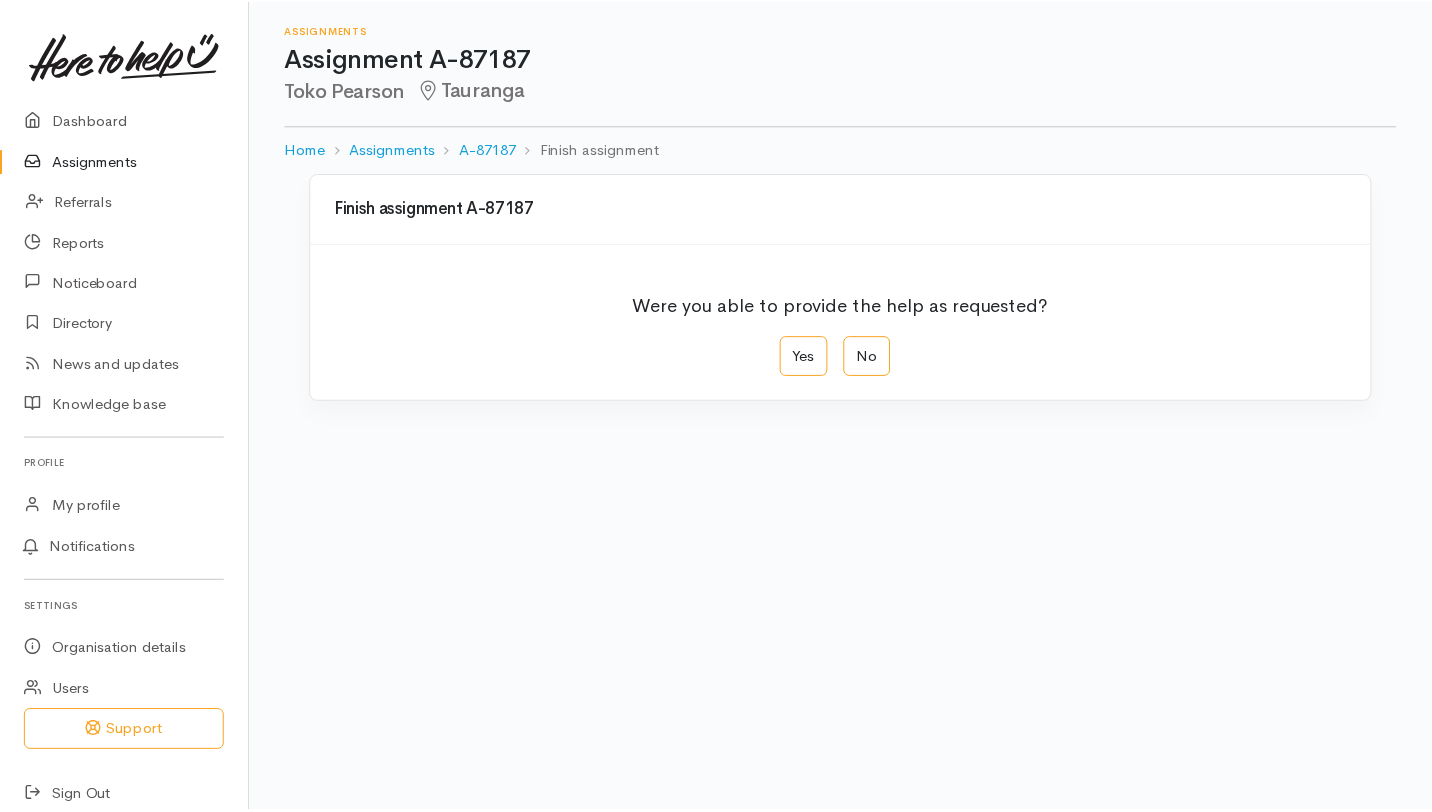 scroll, scrollTop: 0, scrollLeft: 0, axis: both 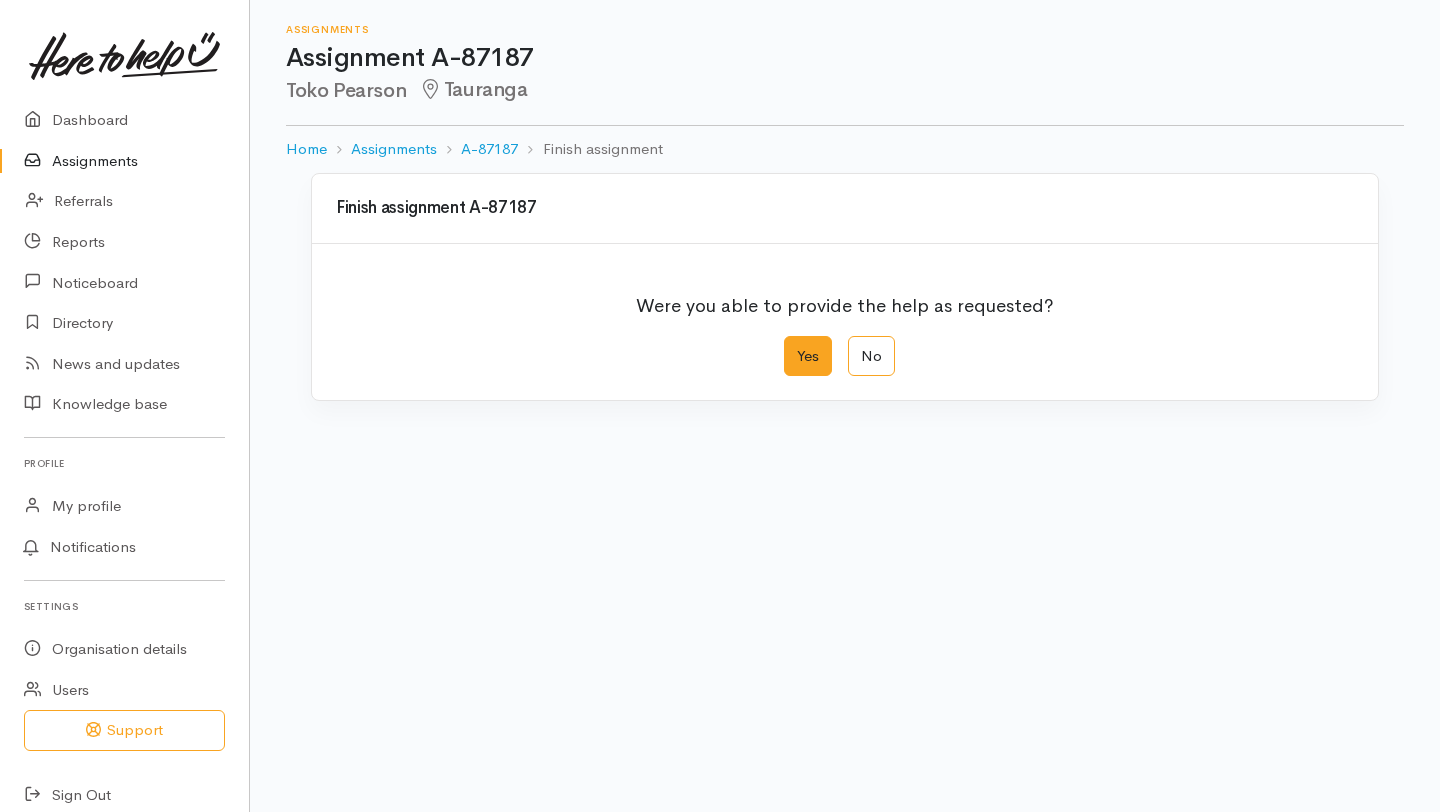 click on "Yes" at bounding box center [808, 356] 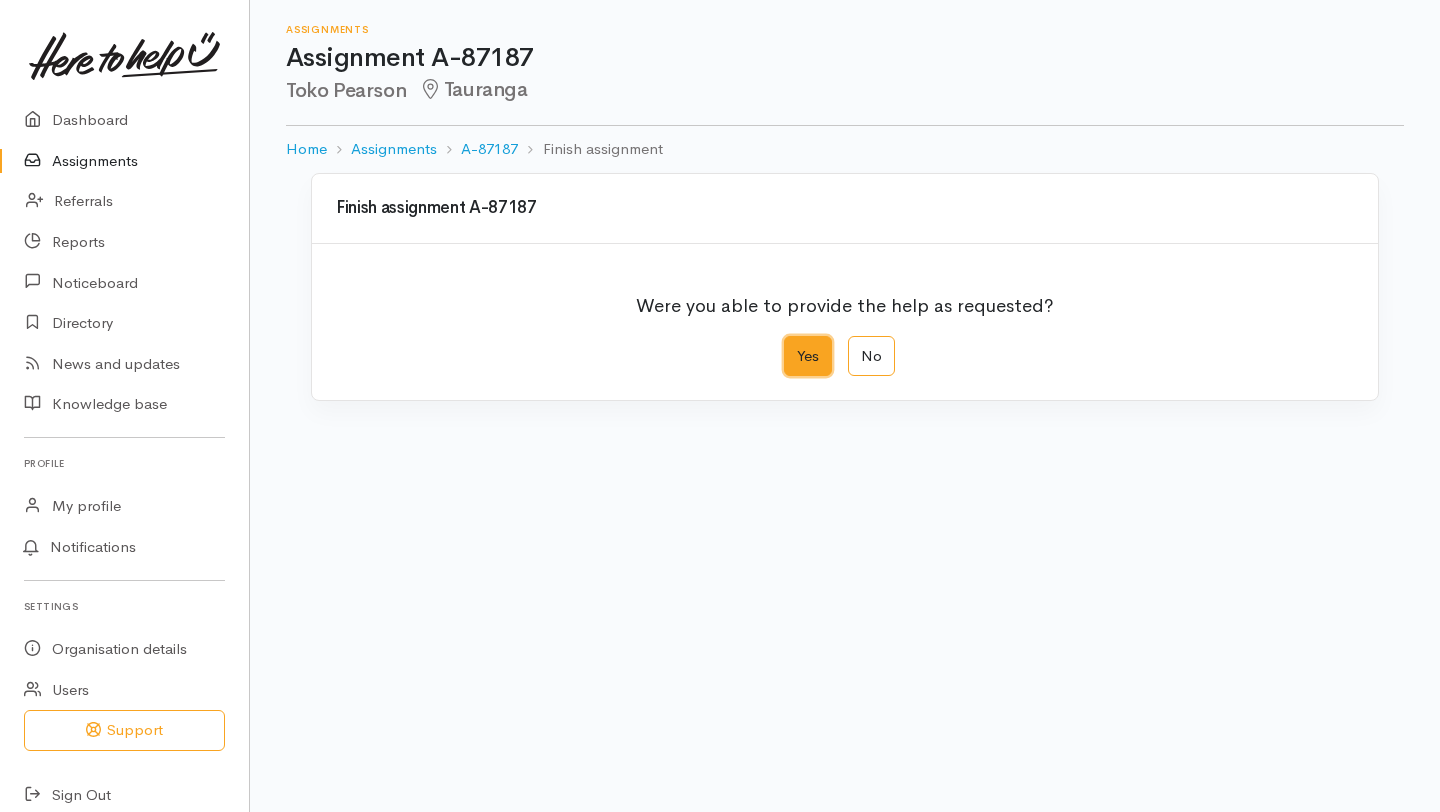 click on "Yes" at bounding box center [790, 342] 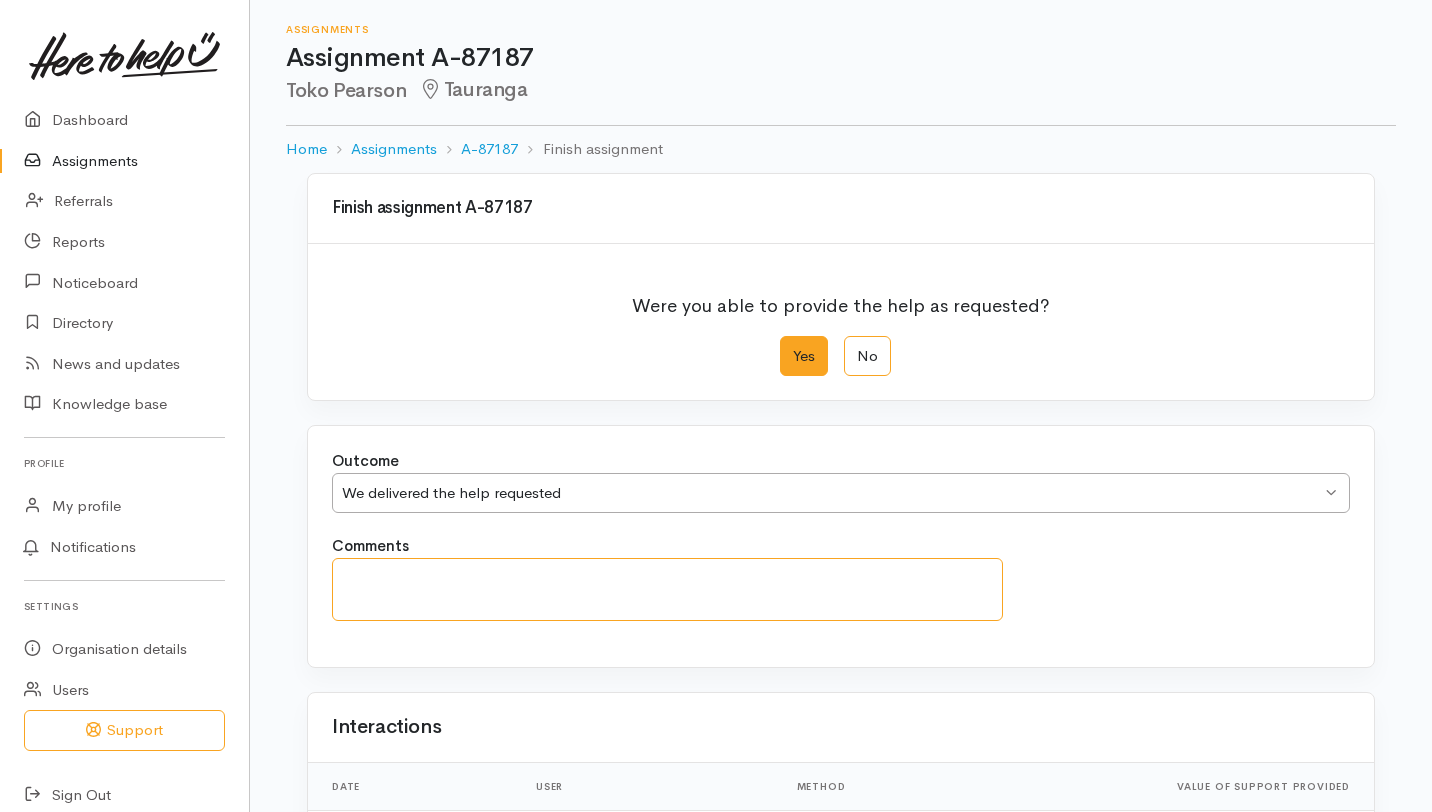 click on "Comments" at bounding box center [667, 589] 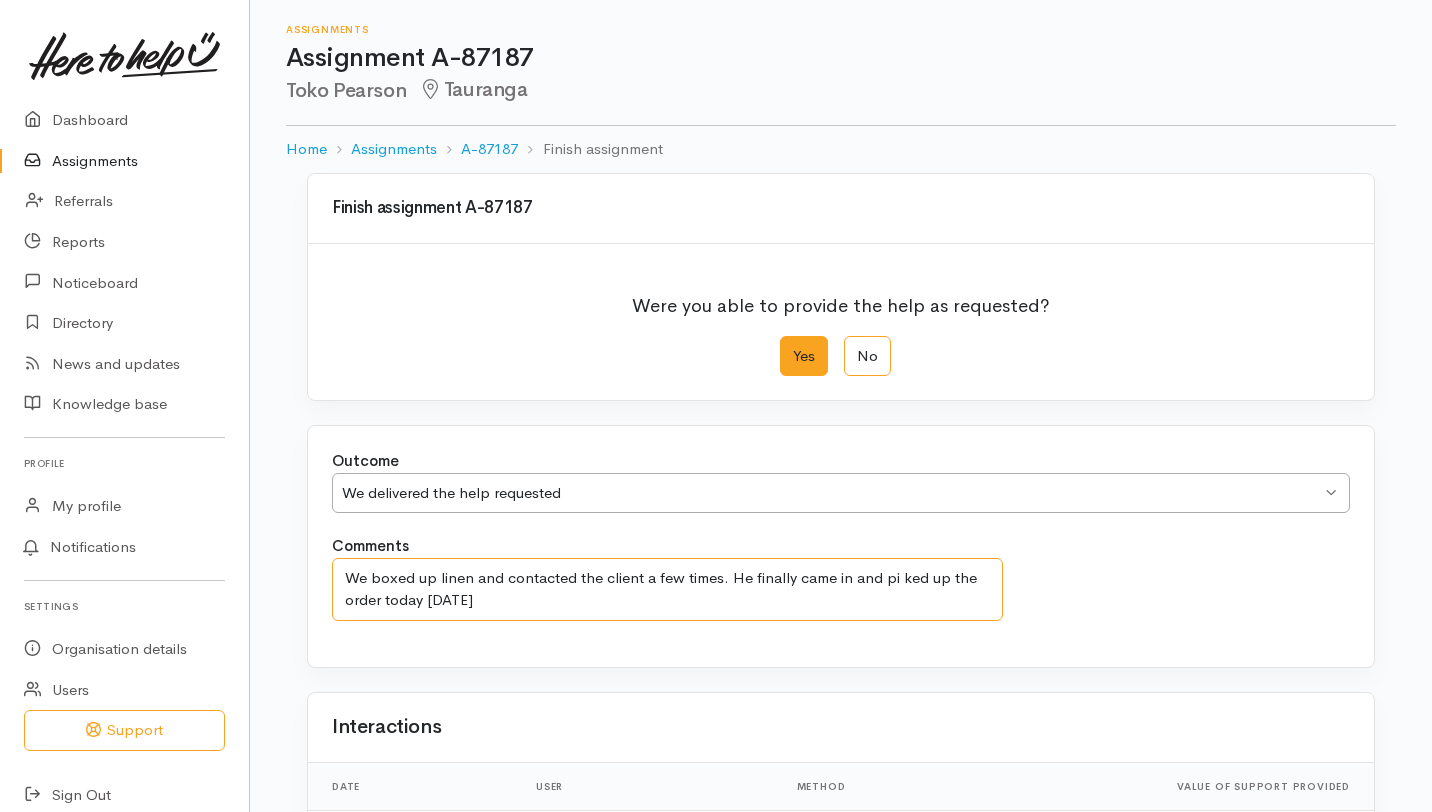 type on "We boxed up linen and contacted the client a few times. He finally came in and pi ked up the order today 8/8/2025" 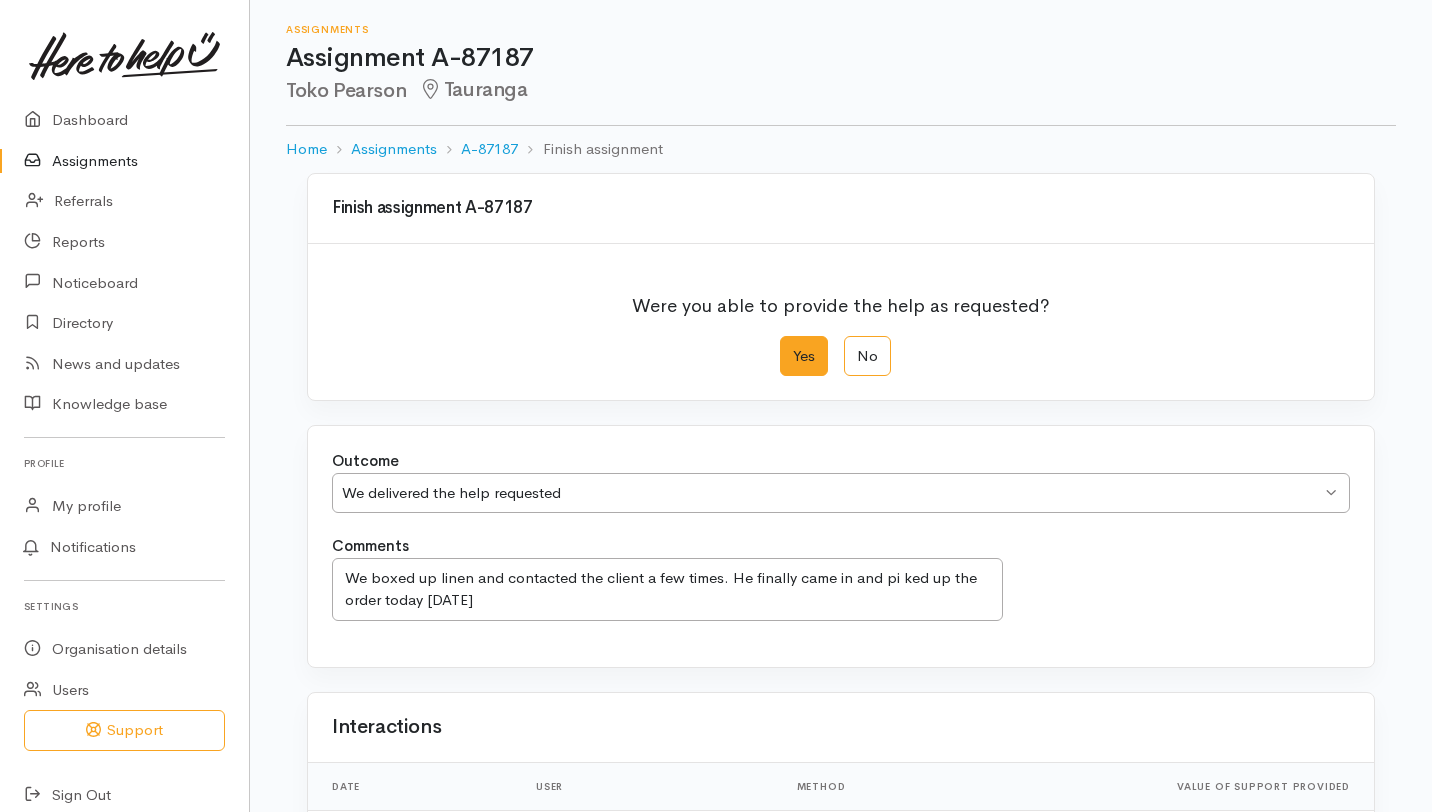 click on "Yes" at bounding box center (804, 356) 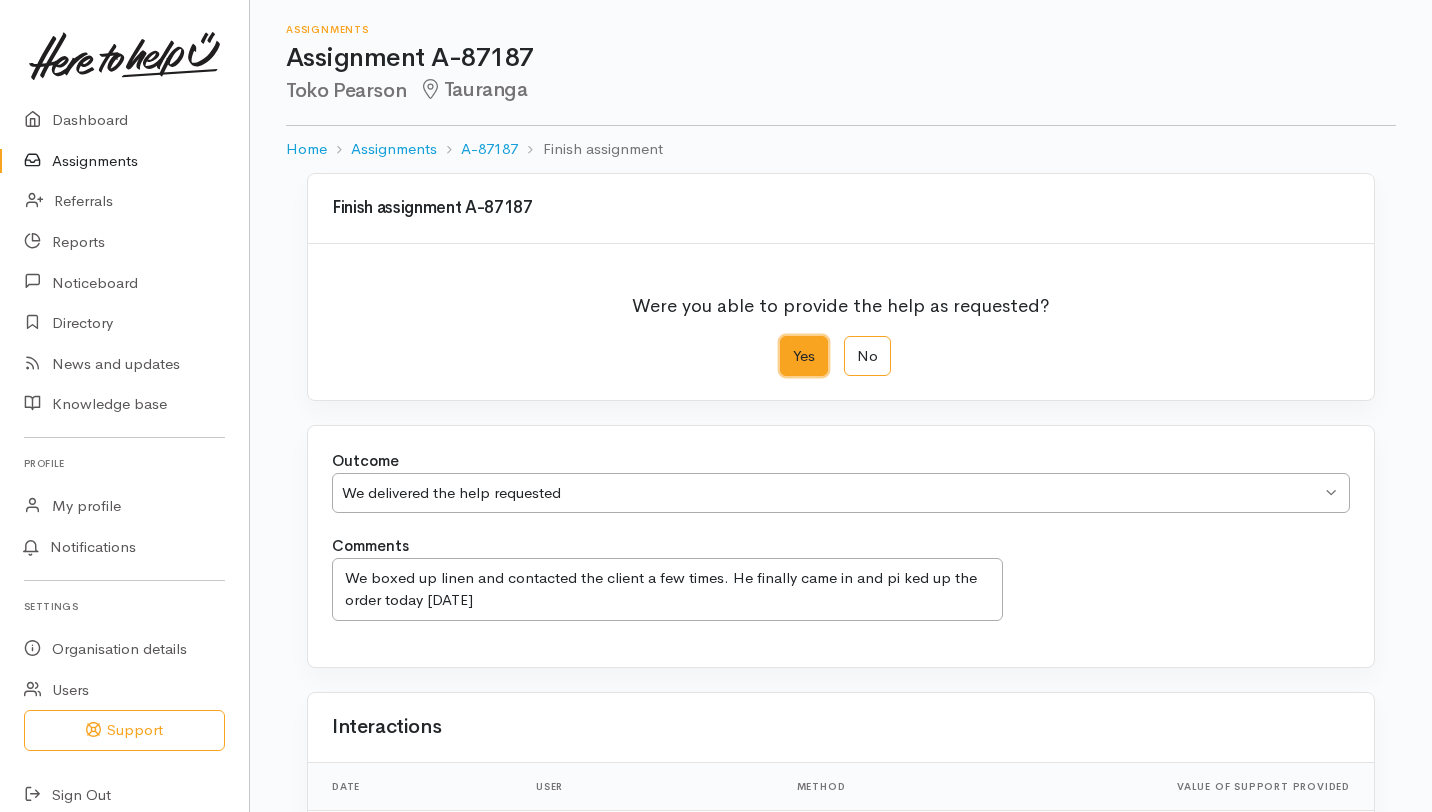 click on "Yes" at bounding box center (786, 342) 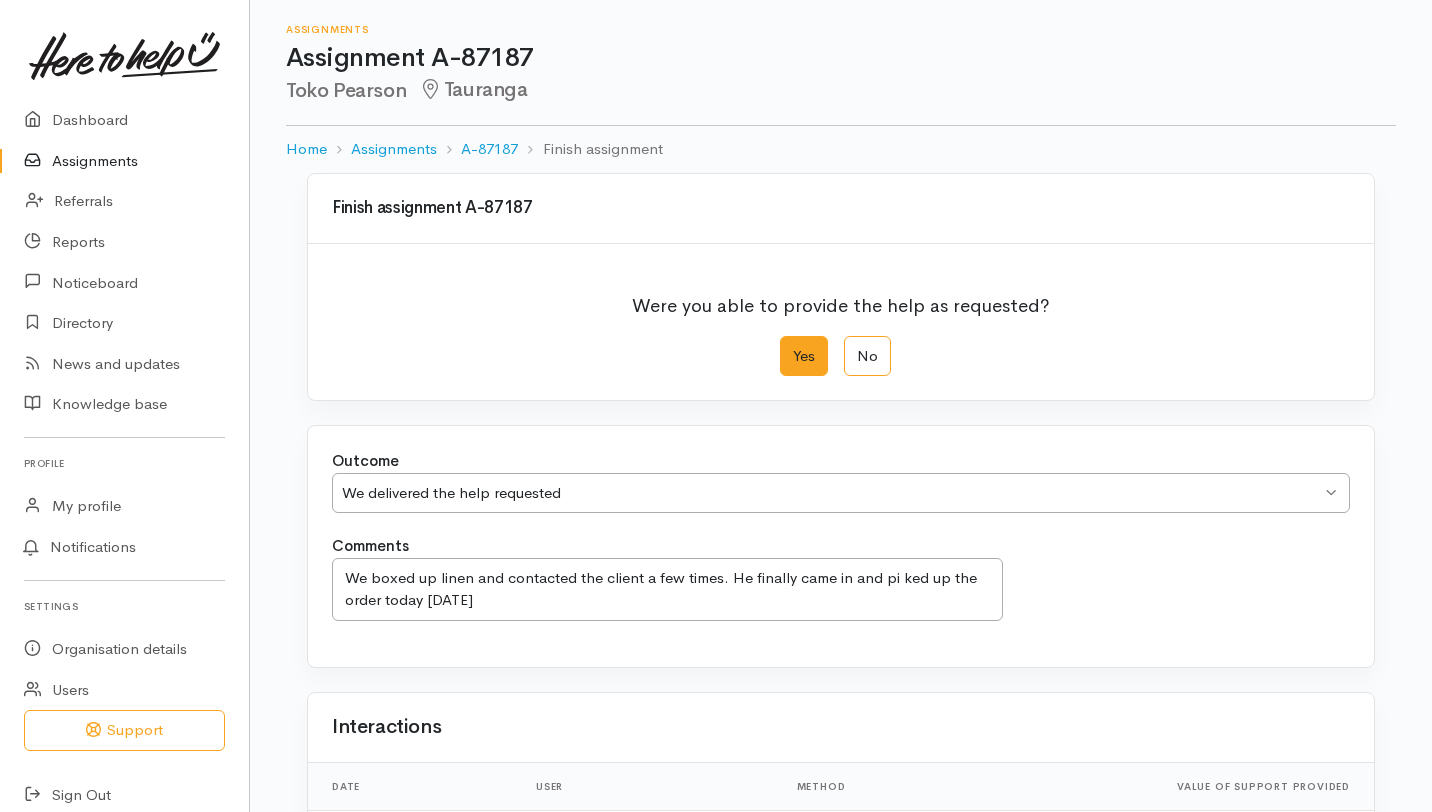 click on "Yes" at bounding box center (804, 356) 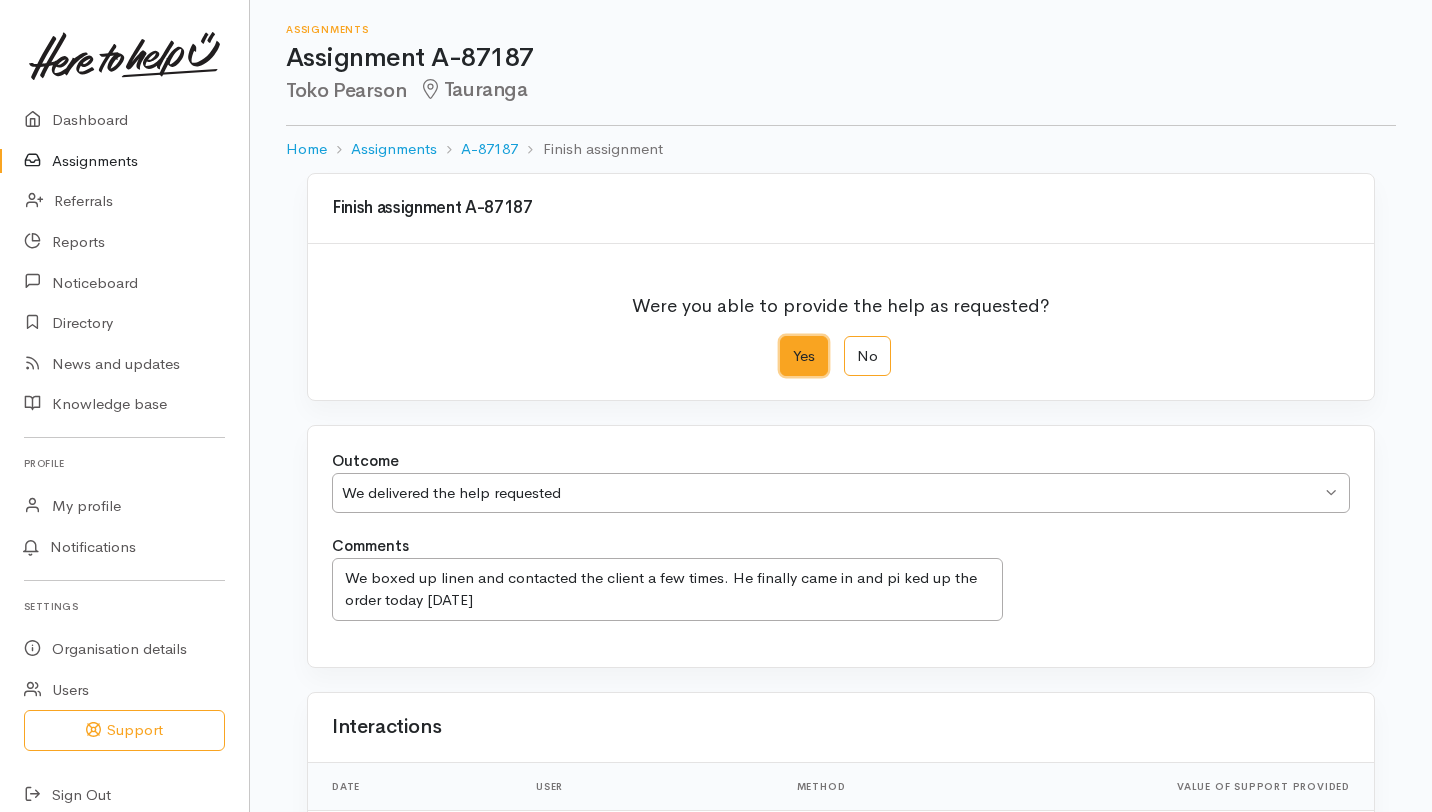 click on "Yes" at bounding box center [786, 342] 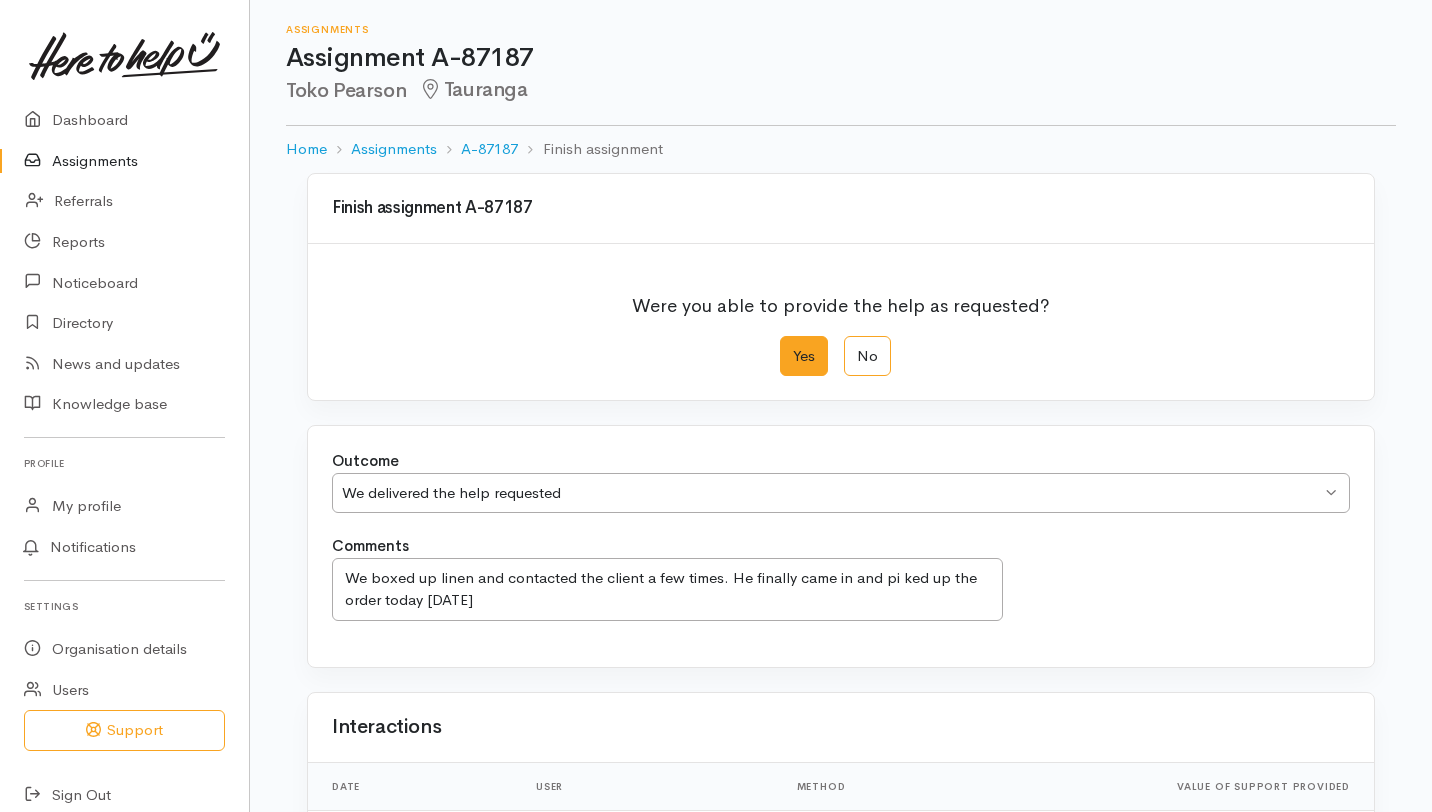 click on "Finish assignment A-87187
Were you able to provide the help as requested?
Yes
No
Outcome
We delivered the help requested We delivered the help requested
We delivered the help requested
We delivered the help requested and will continue delivering services directly to person/household
Outcome Comments Date" at bounding box center [841, 634] 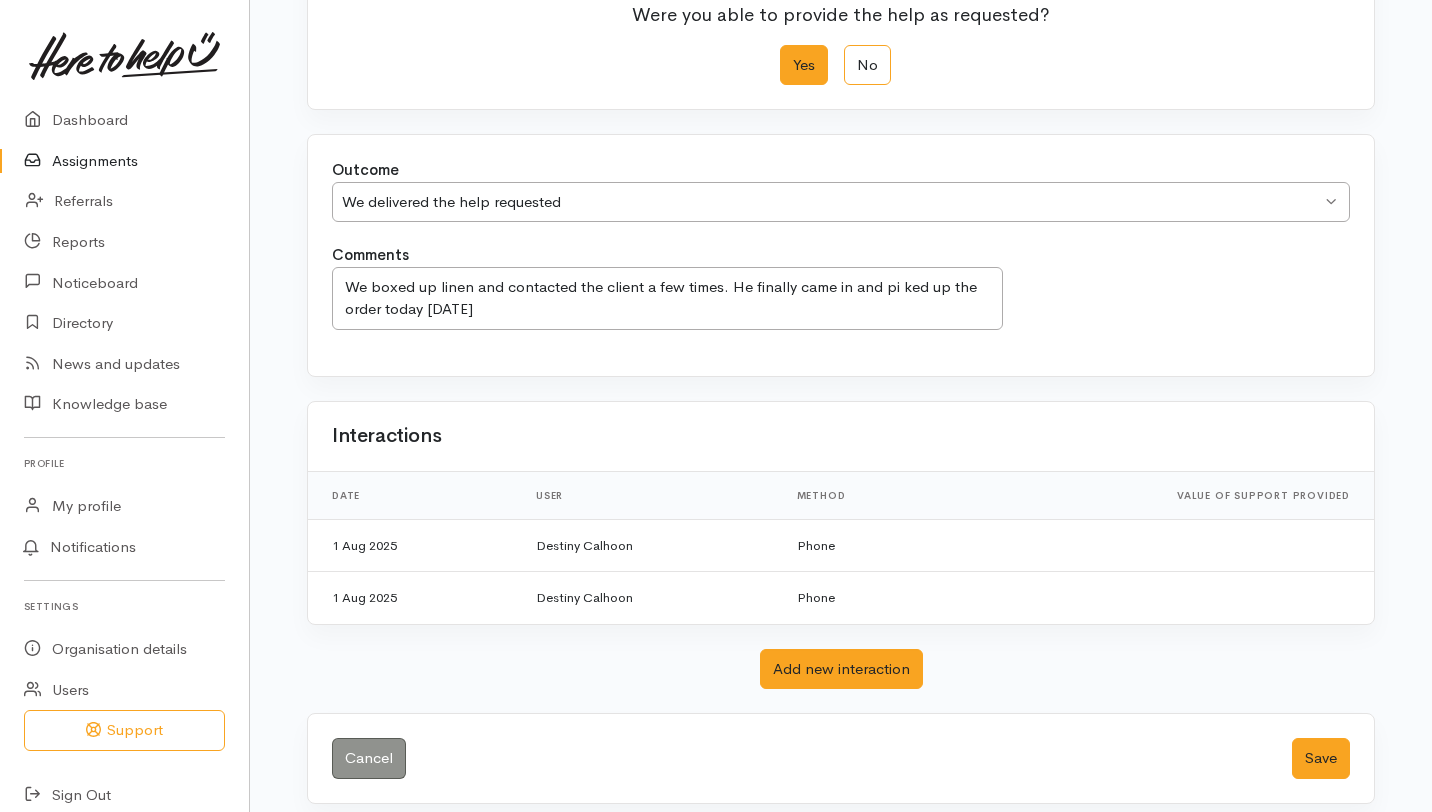 scroll, scrollTop: 307, scrollLeft: 0, axis: vertical 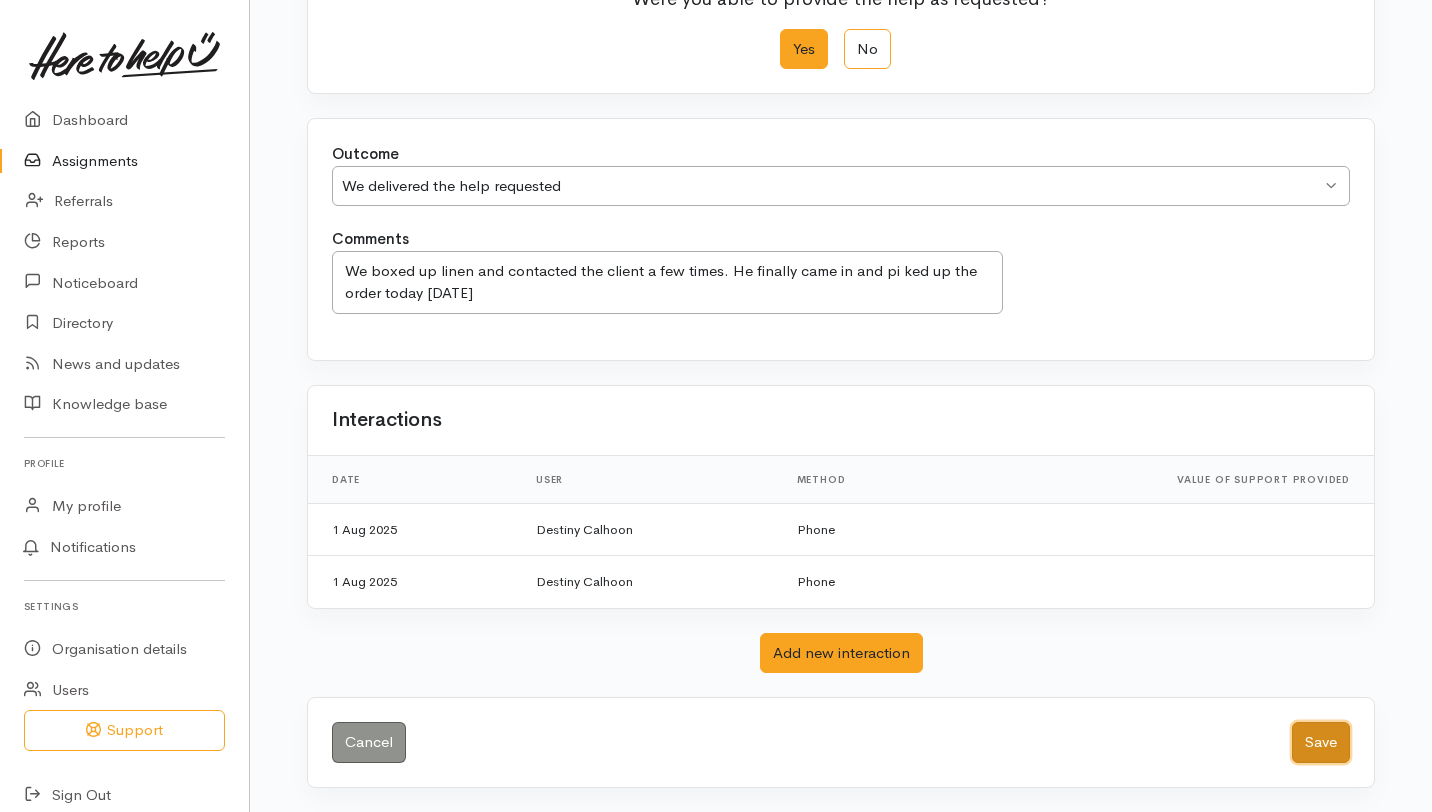 click on "Save" at bounding box center (1321, 742) 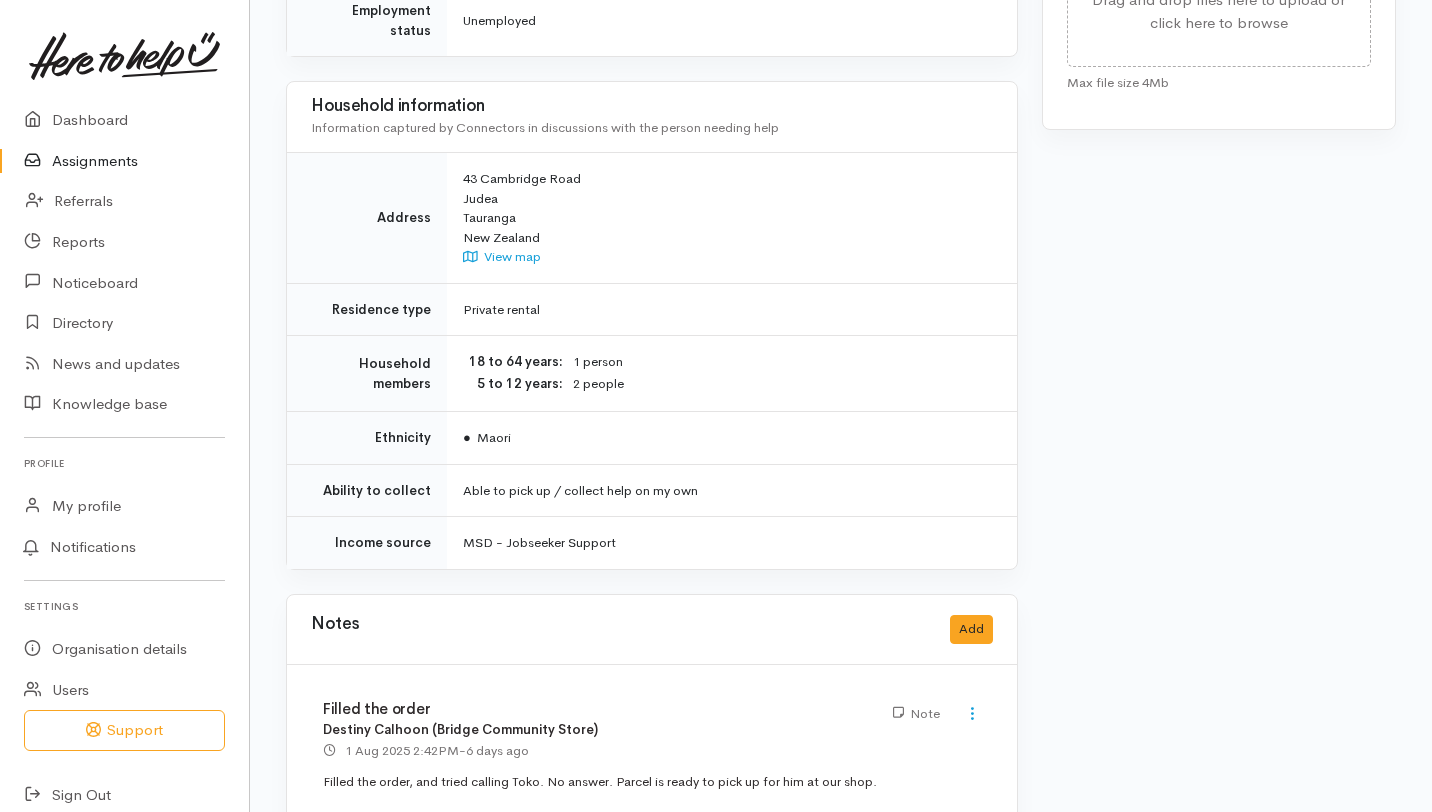 scroll, scrollTop: 1432, scrollLeft: 0, axis: vertical 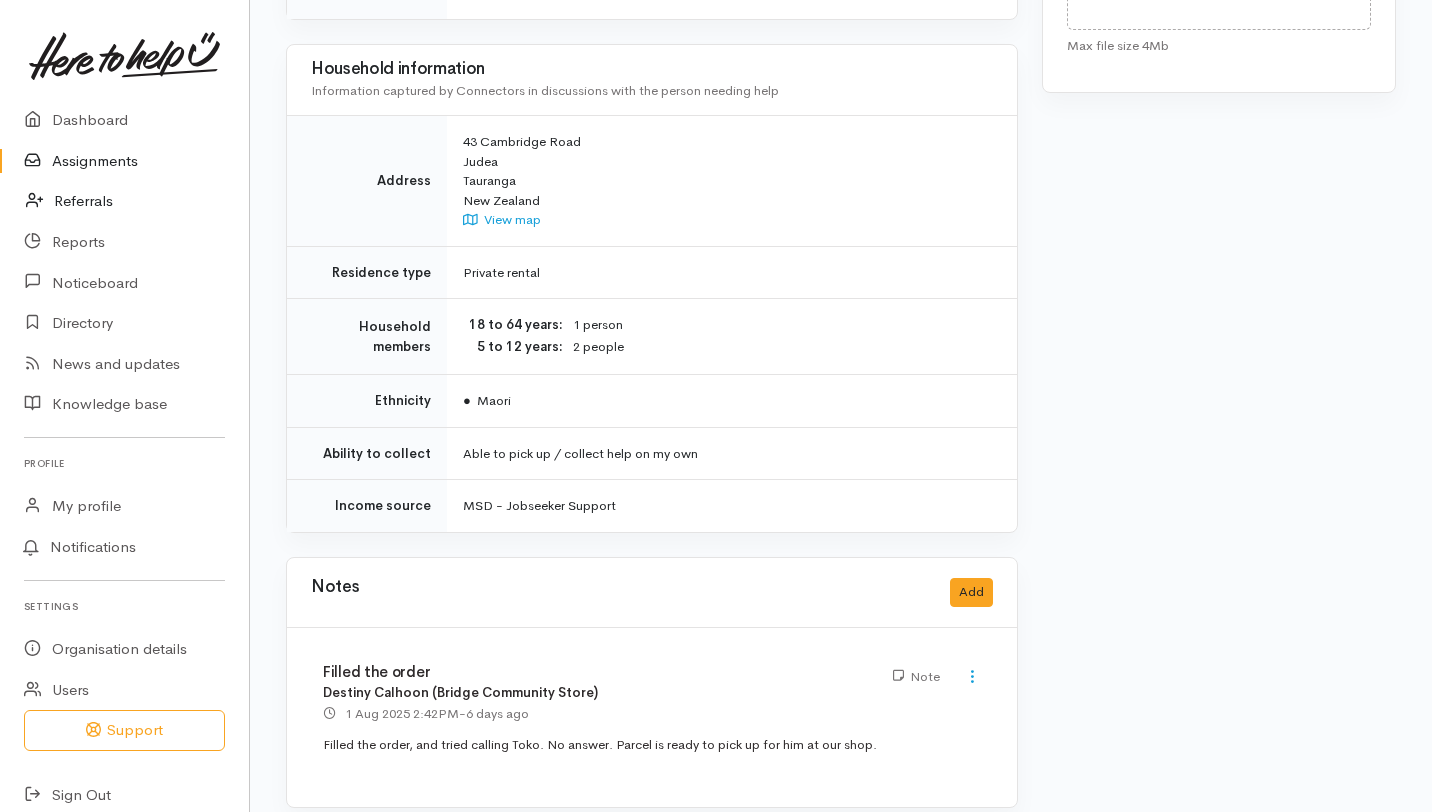click on "Referrals" at bounding box center [124, 201] 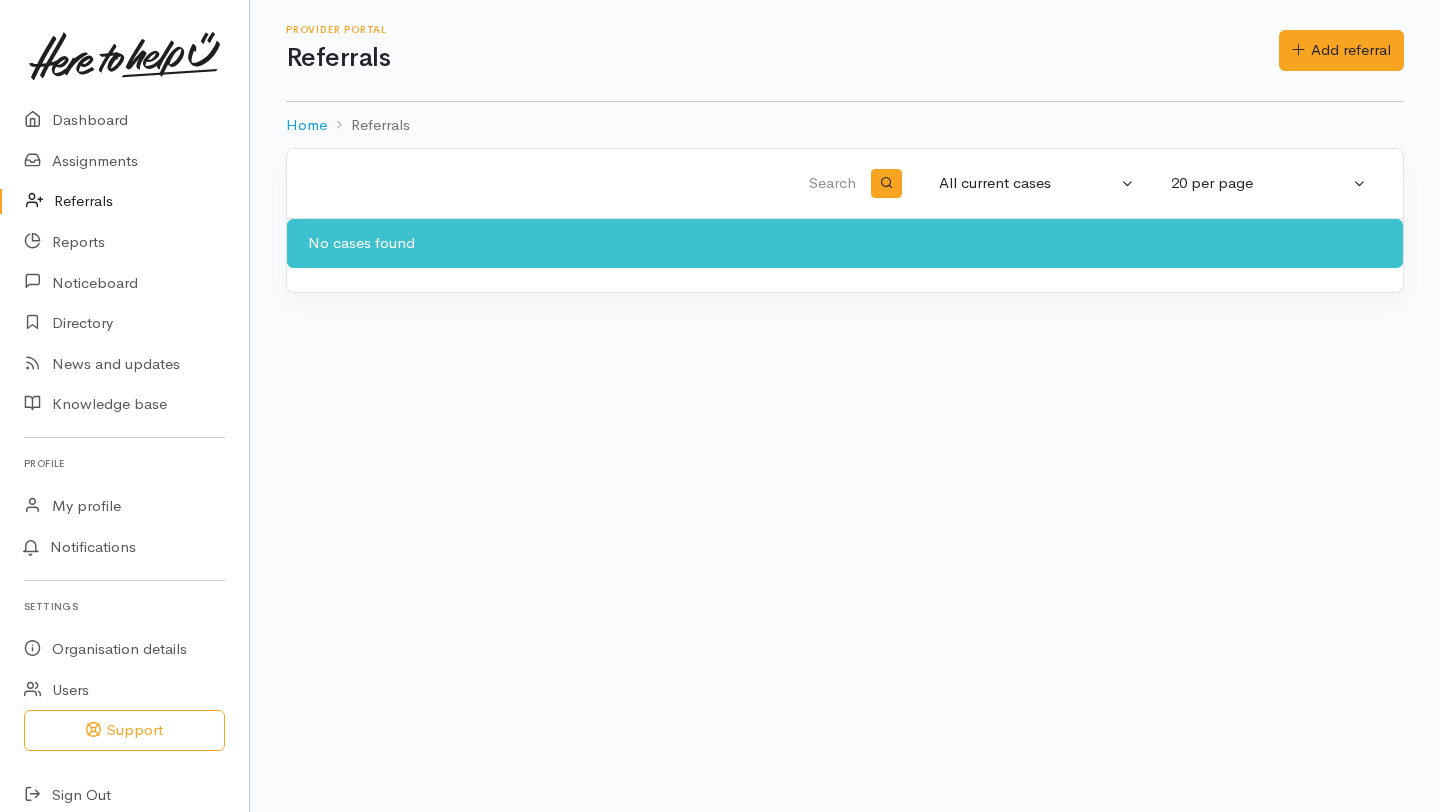 scroll, scrollTop: 0, scrollLeft: 0, axis: both 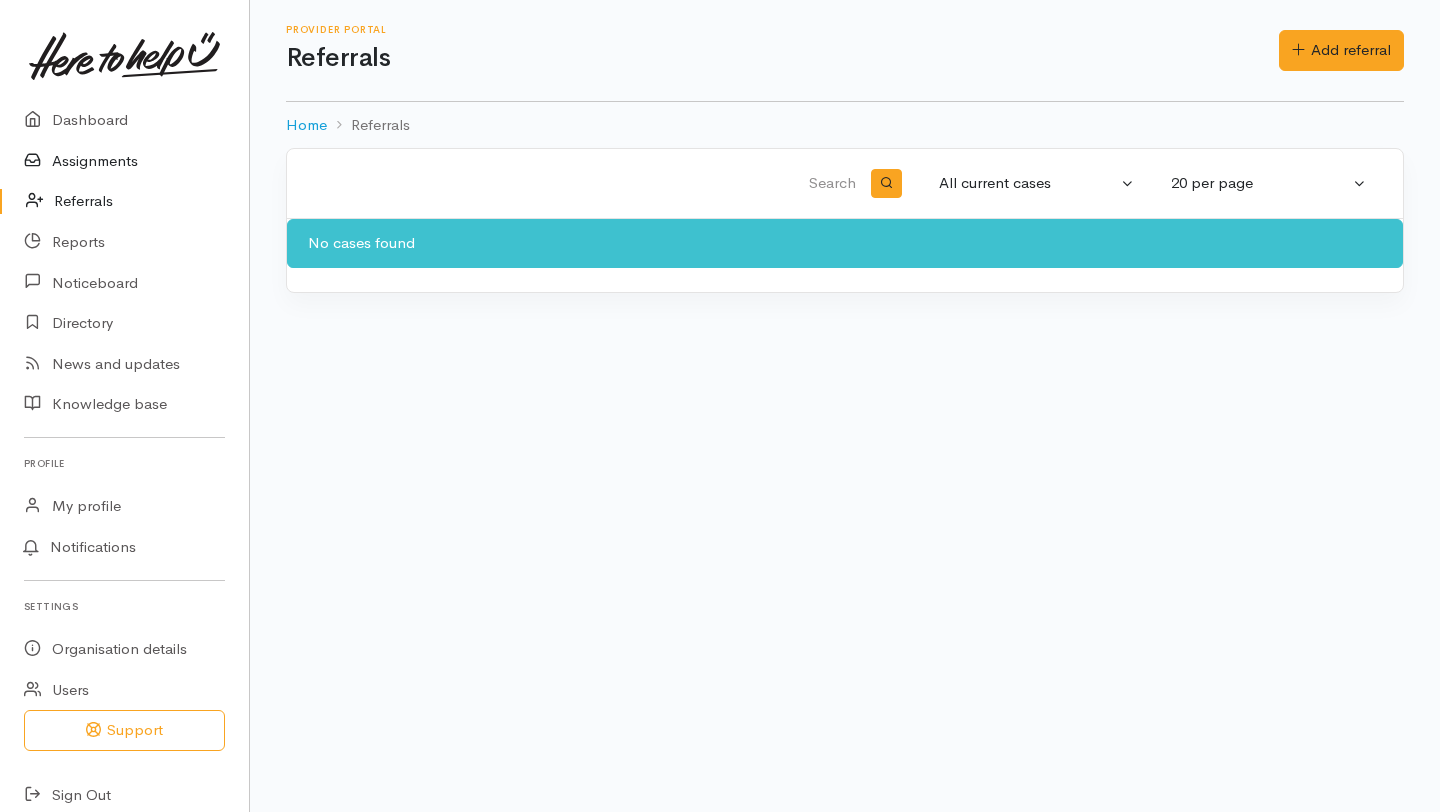 click on "Assignments" at bounding box center (124, 161) 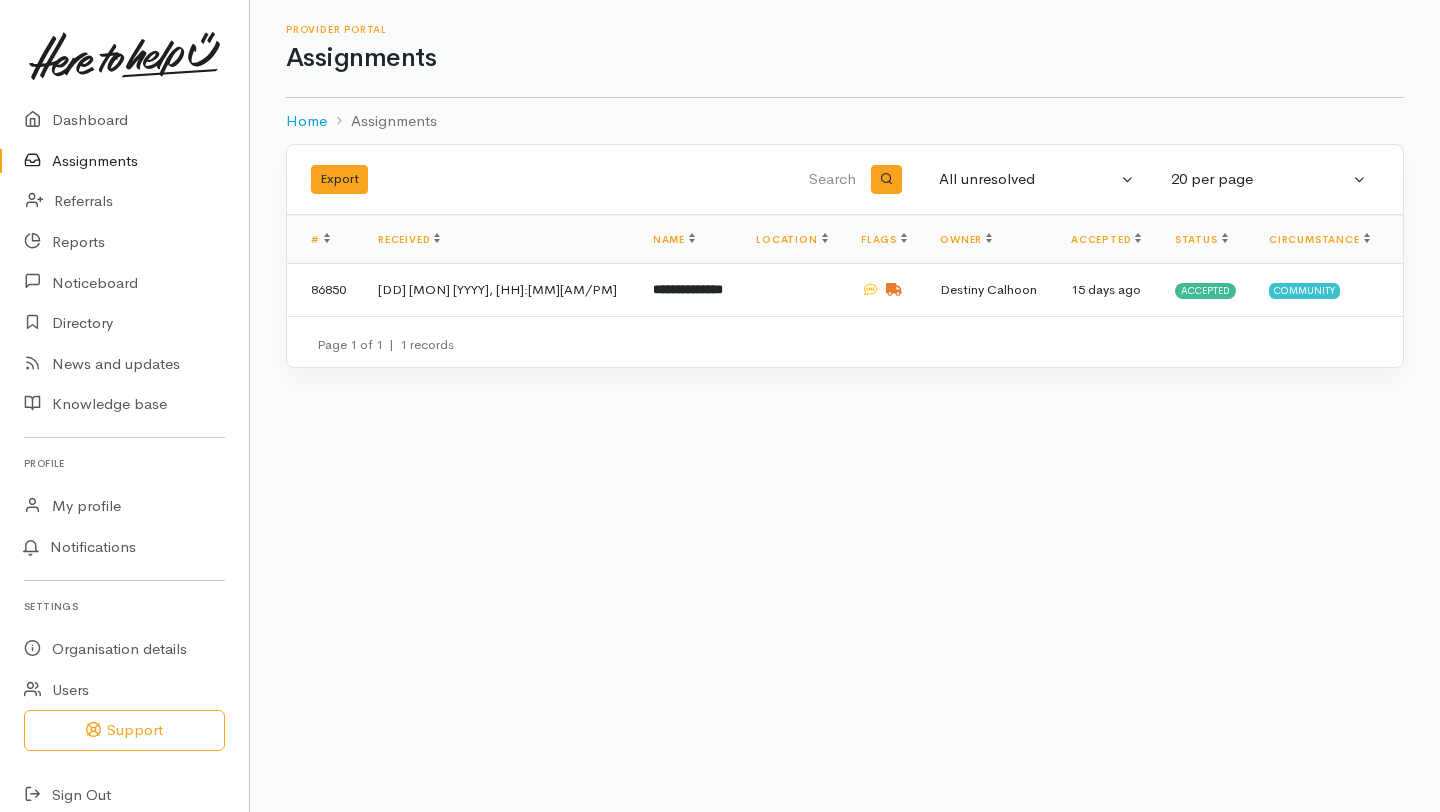 scroll, scrollTop: 0, scrollLeft: 0, axis: both 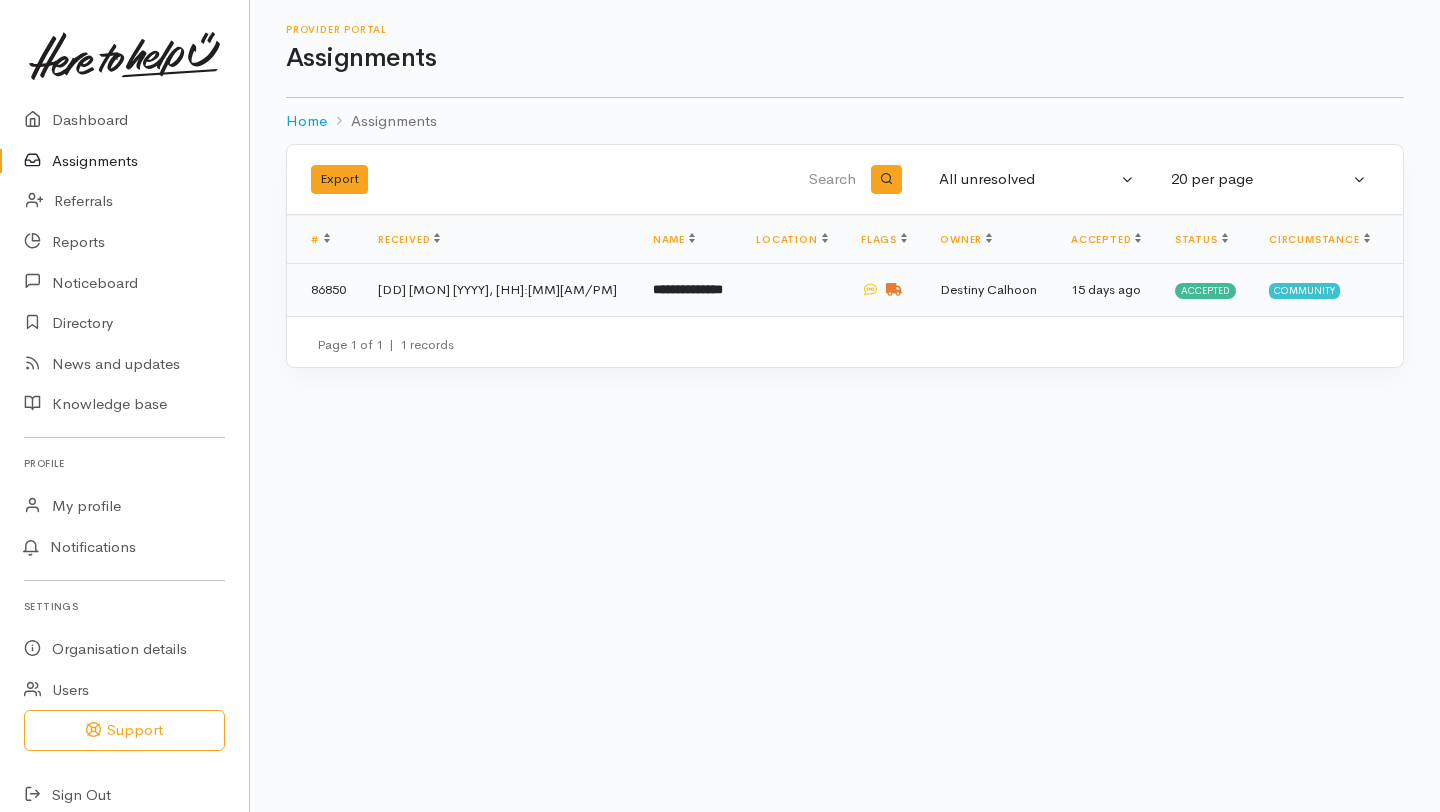 click on "[DD] [MON] [YYYY], [HH]:[MM][AM/PM]" at bounding box center [499, 290] 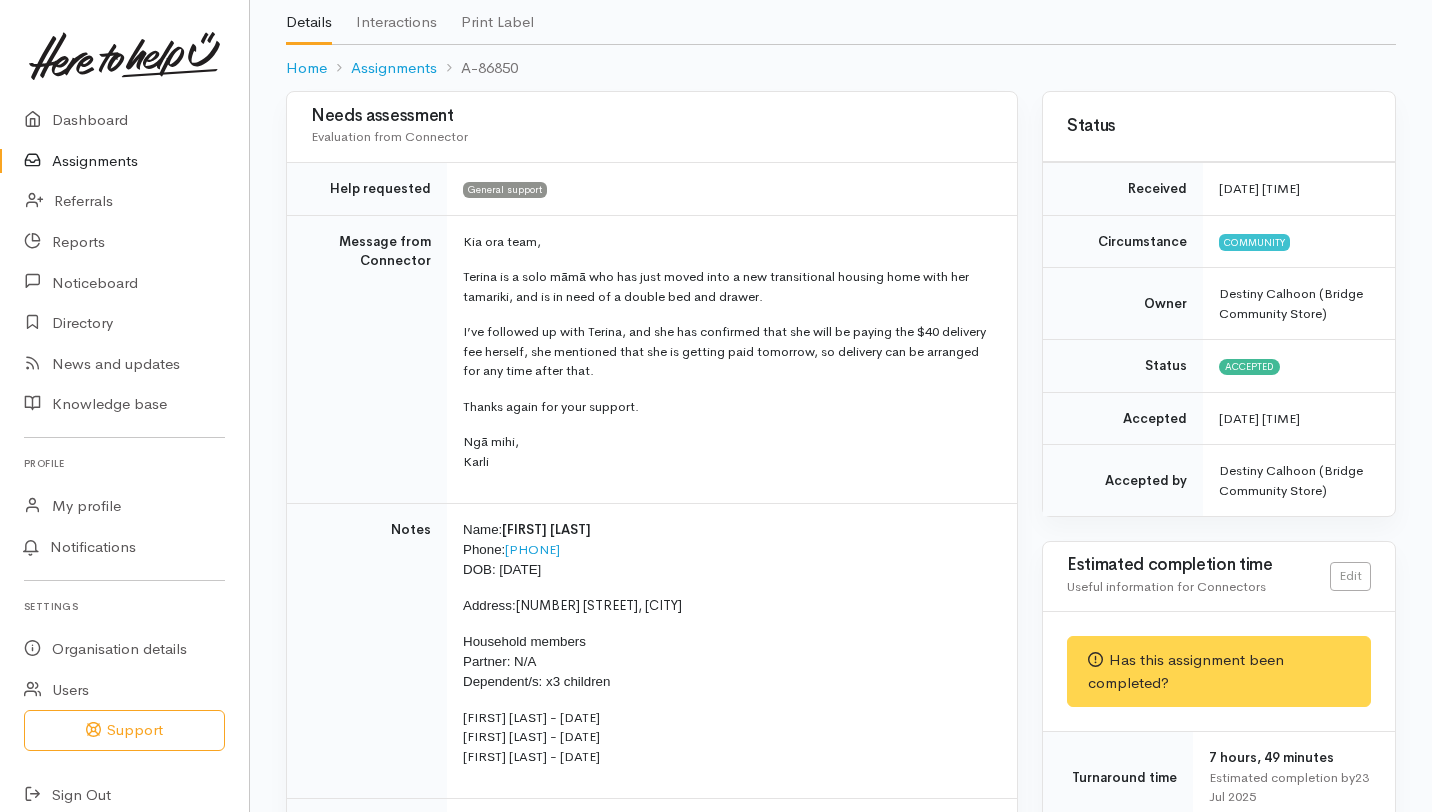 scroll, scrollTop: 0, scrollLeft: 0, axis: both 